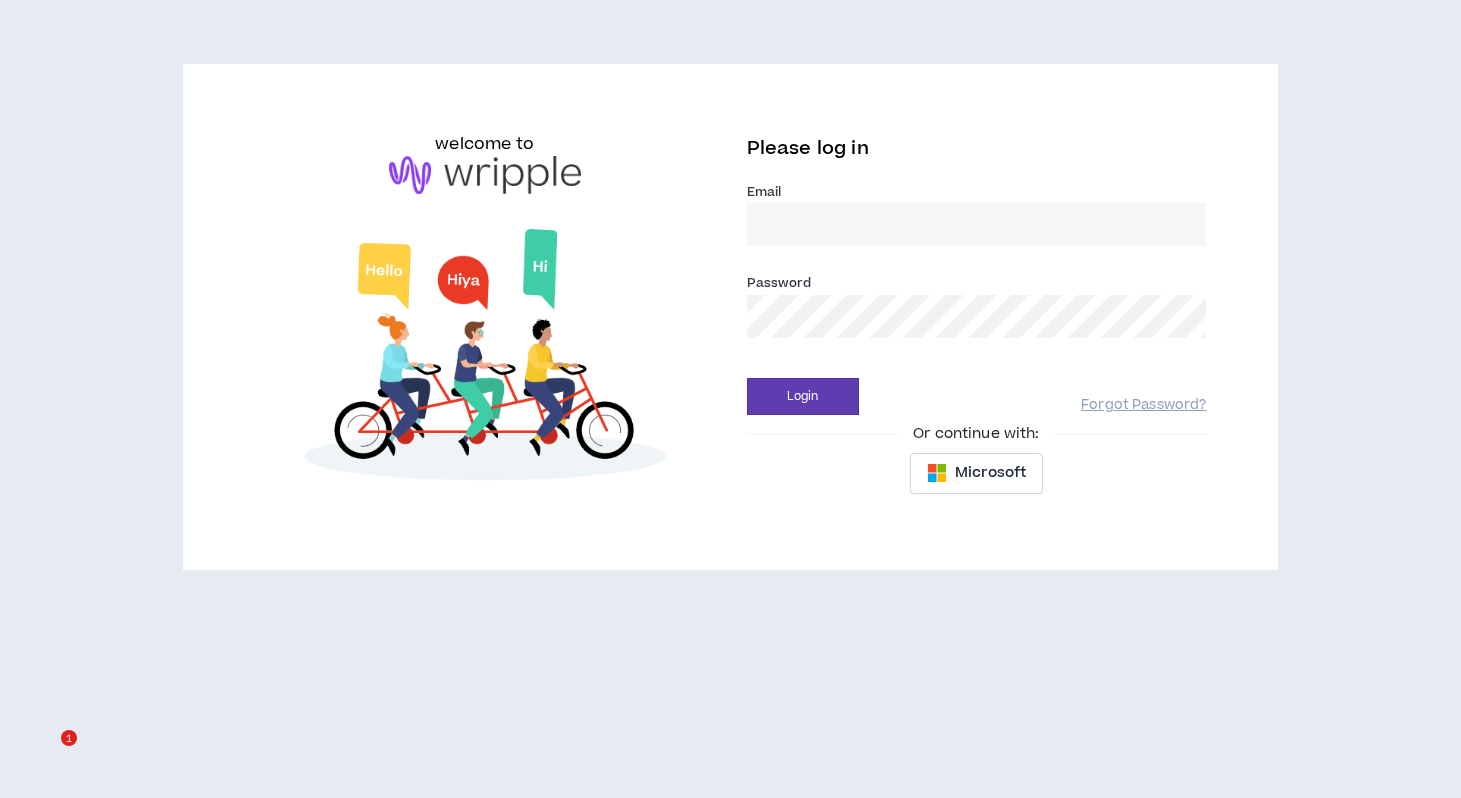 scroll, scrollTop: 0, scrollLeft: 0, axis: both 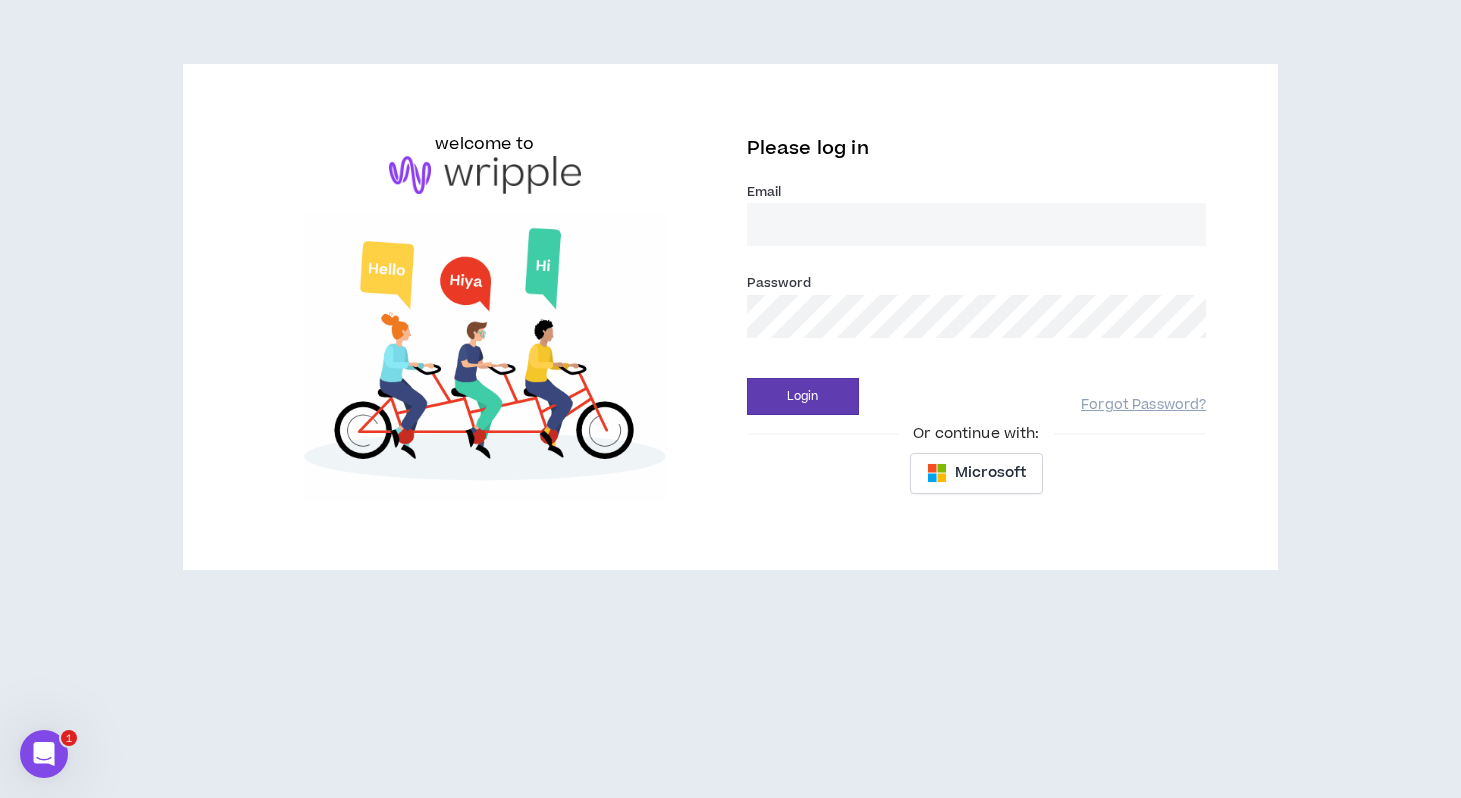 click on "Email  *" at bounding box center (977, 224) 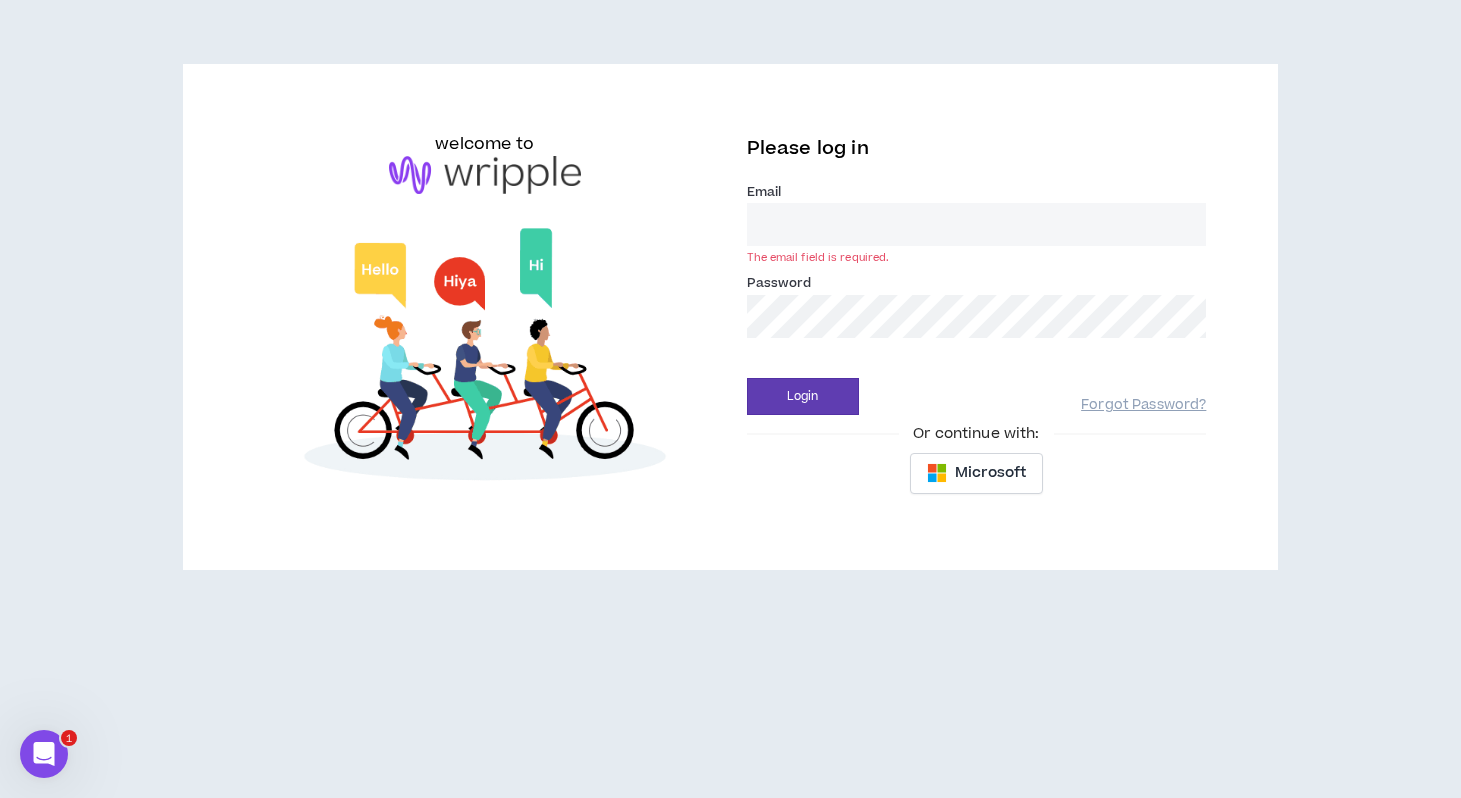 type on "[EMAIL]" 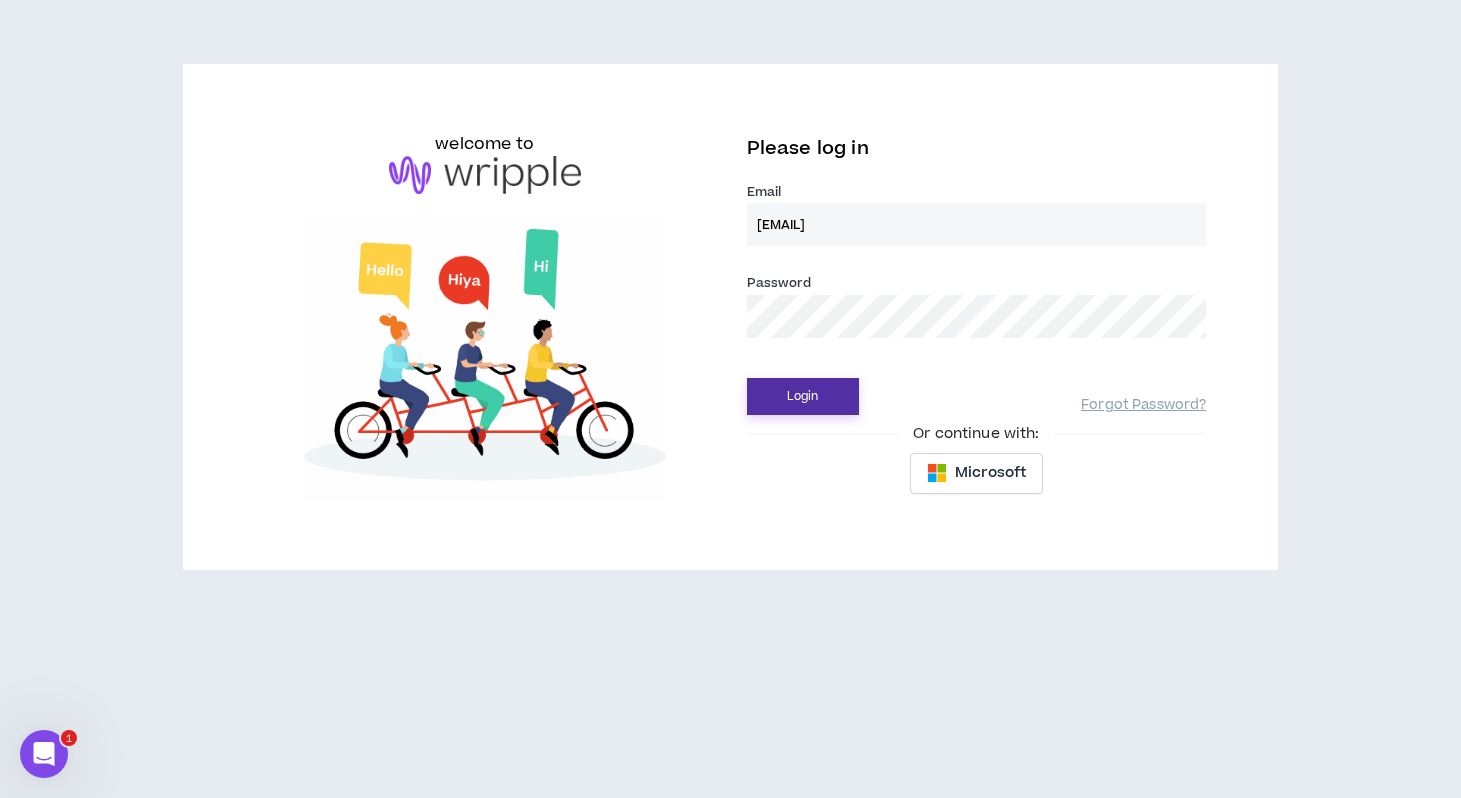 click on "Login" at bounding box center (803, 396) 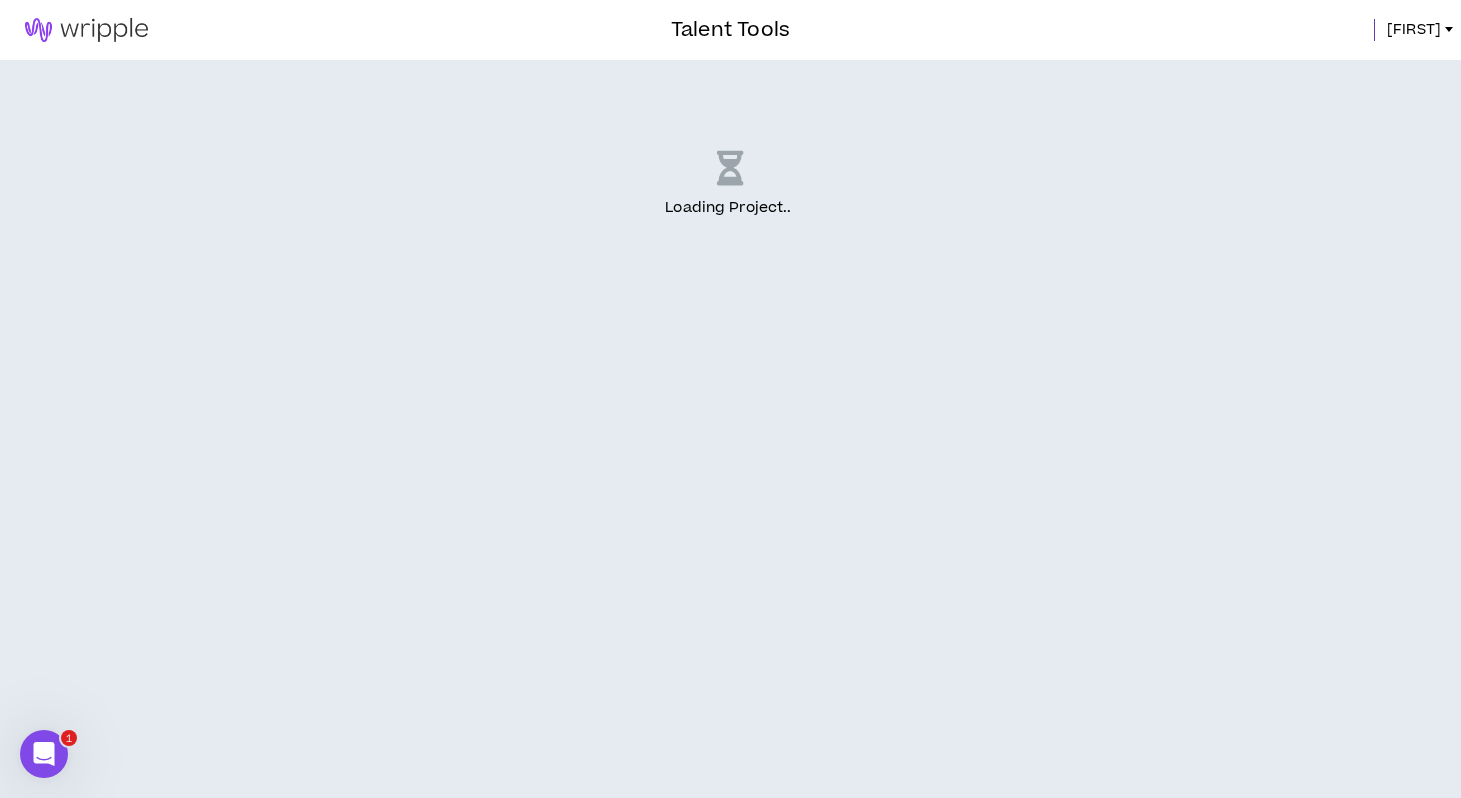 click at bounding box center [86, 30] 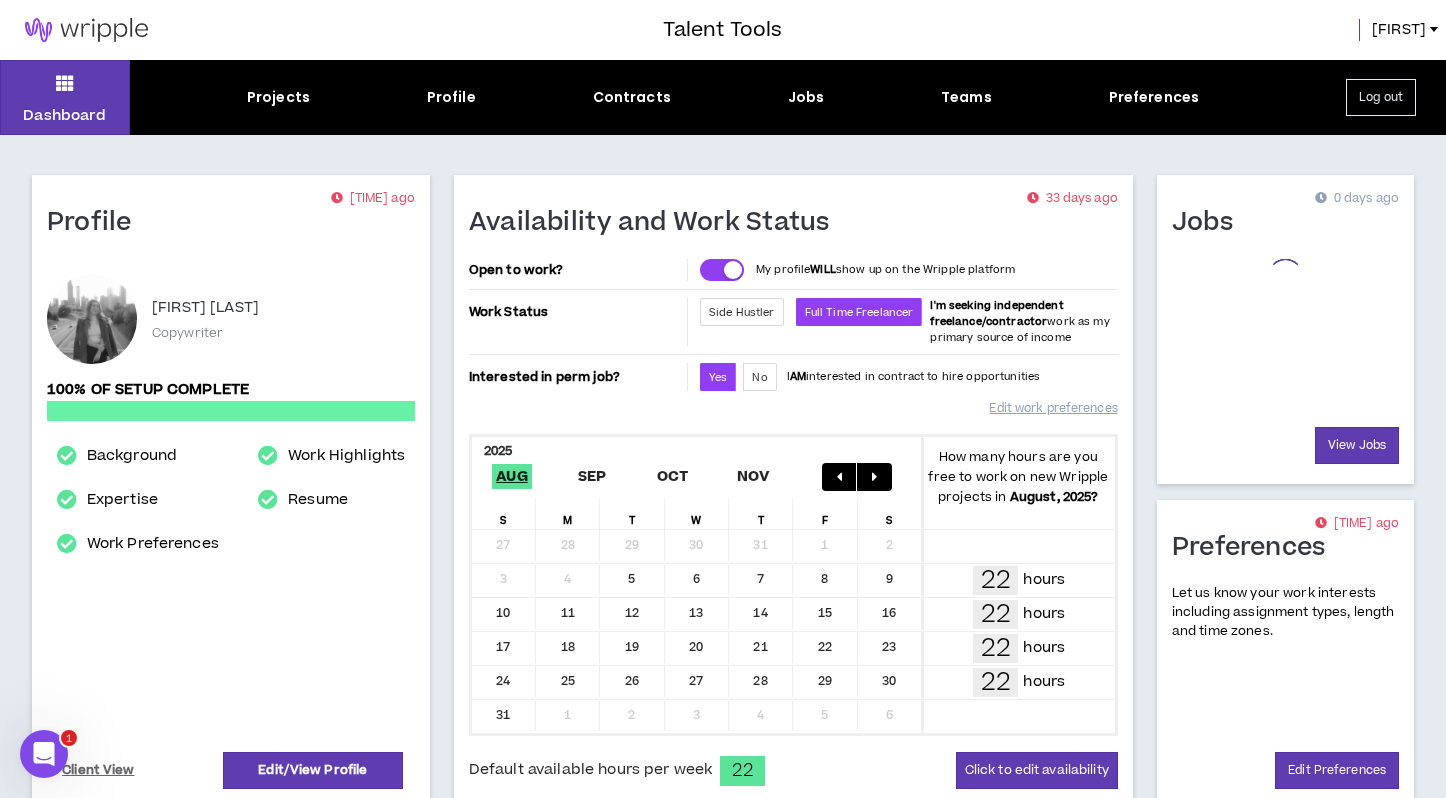 scroll, scrollTop: 160, scrollLeft: 0, axis: vertical 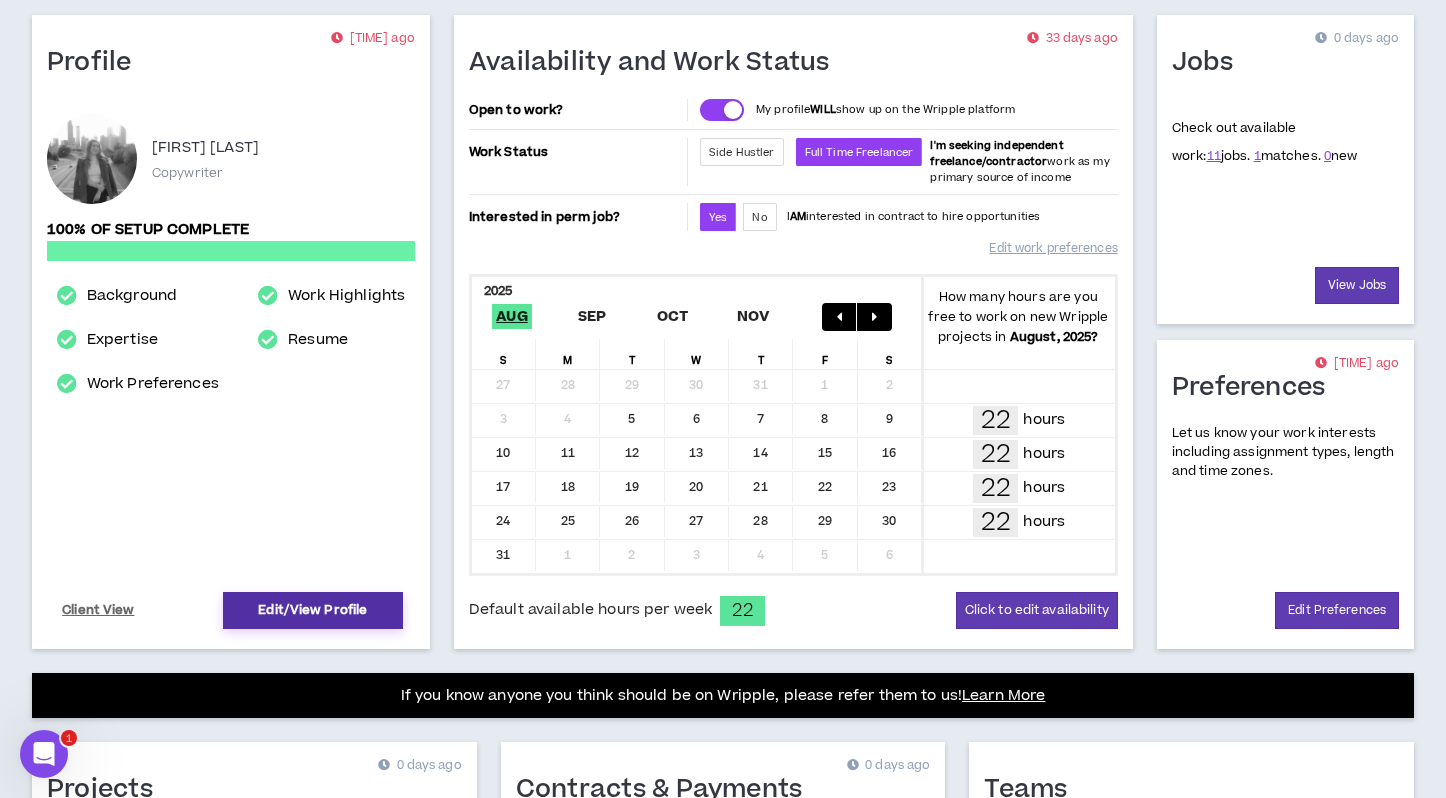 click on "Edit/View Profile" at bounding box center (313, 610) 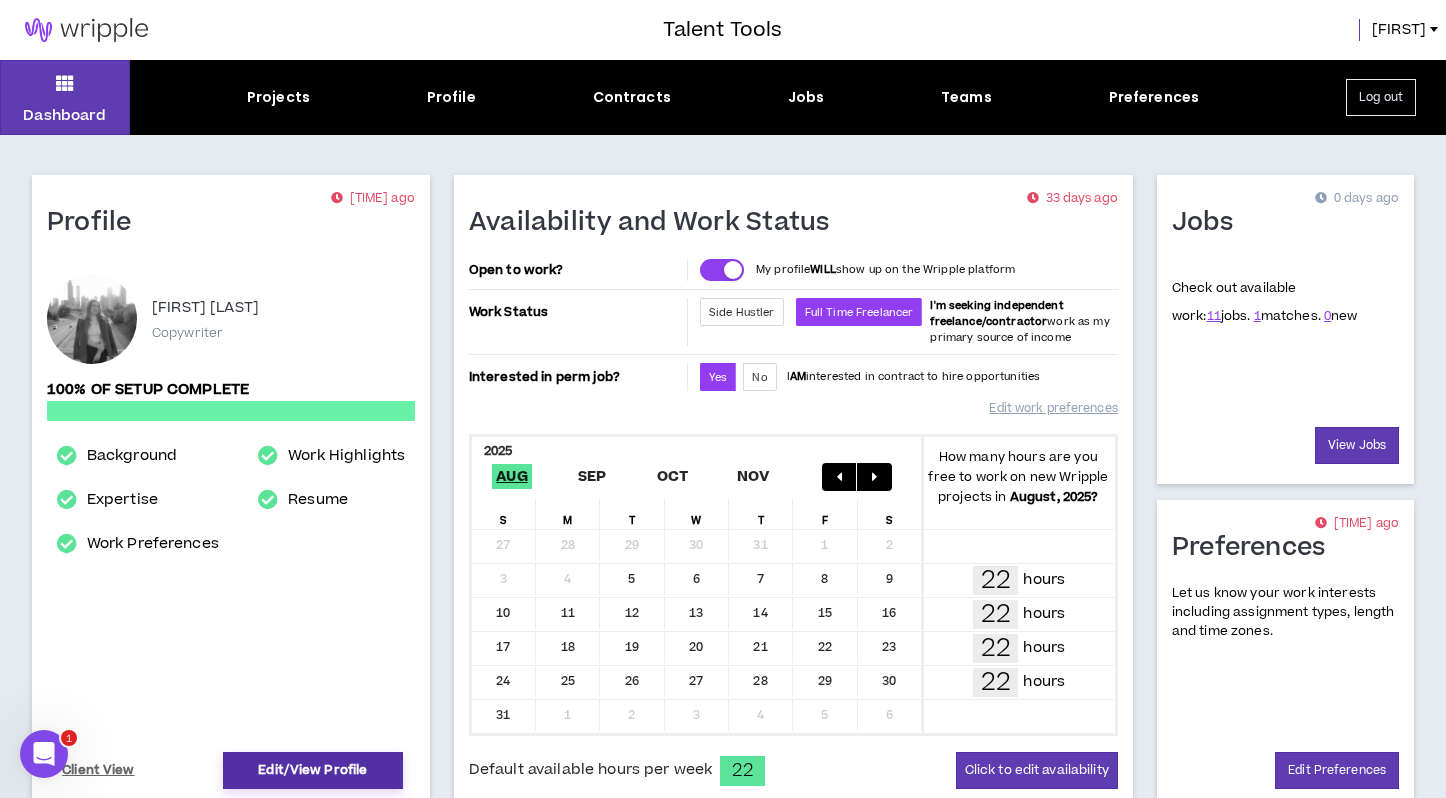 select on "*" 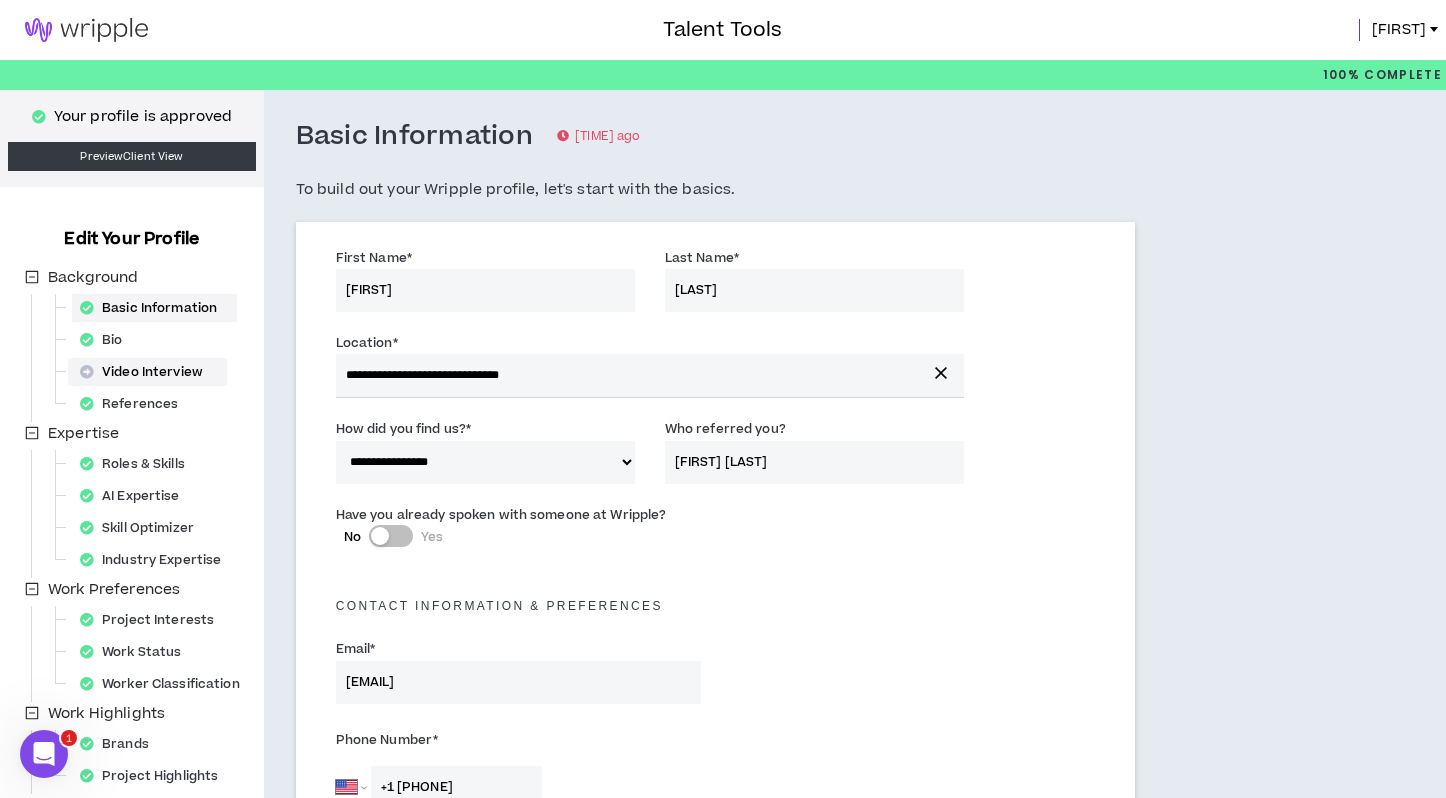 click on "Video Interview" at bounding box center [147, 372] 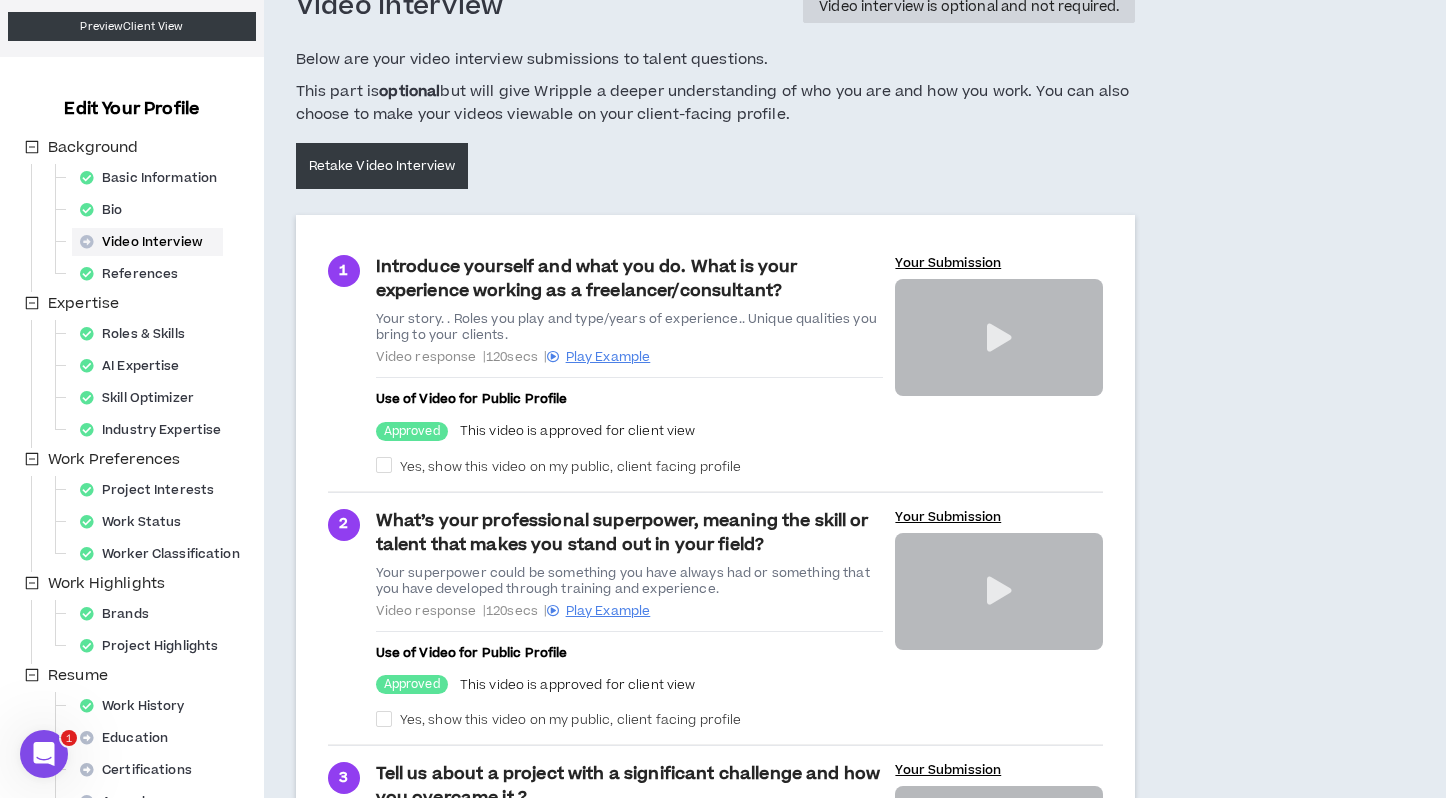 scroll, scrollTop: 145, scrollLeft: 0, axis: vertical 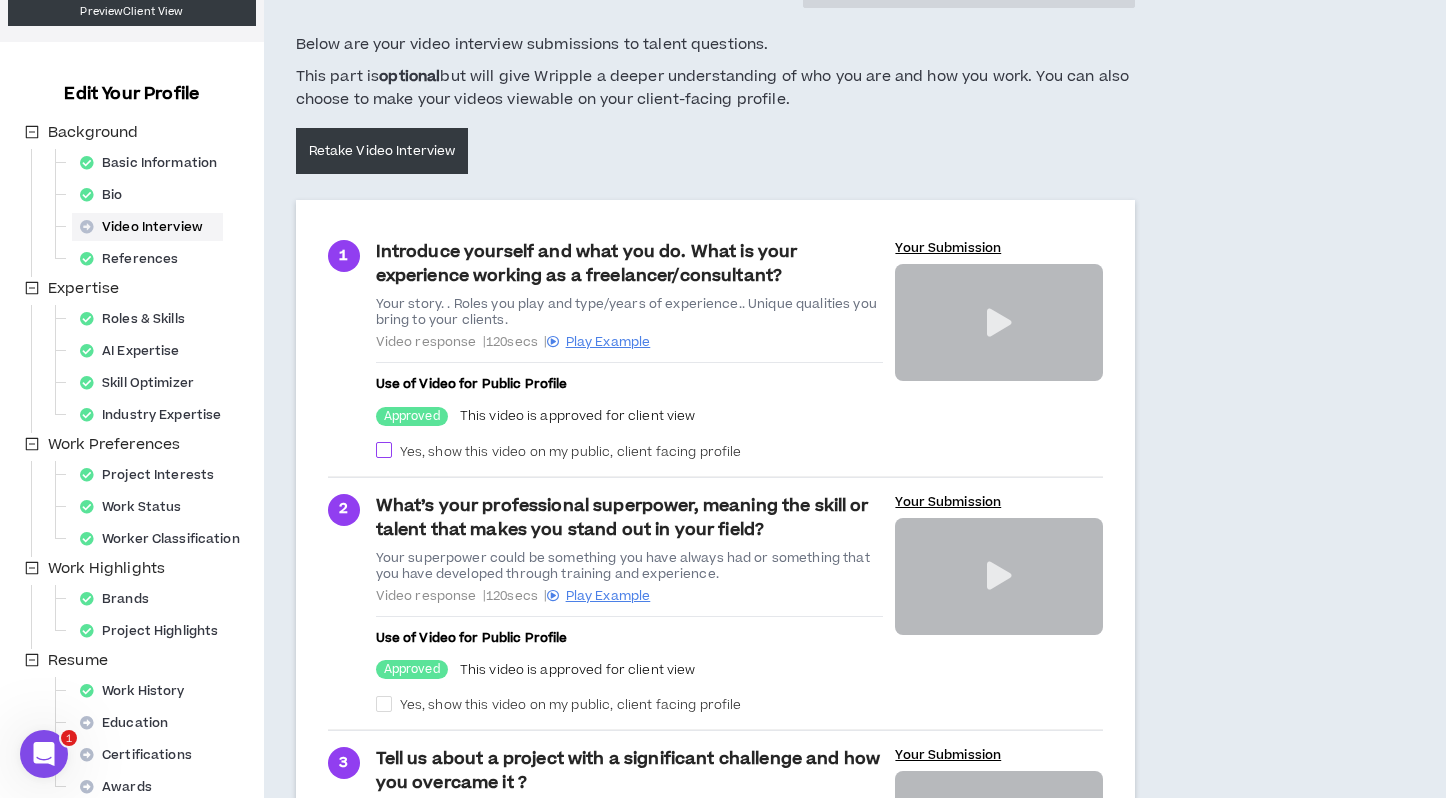 click at bounding box center (384, 450) 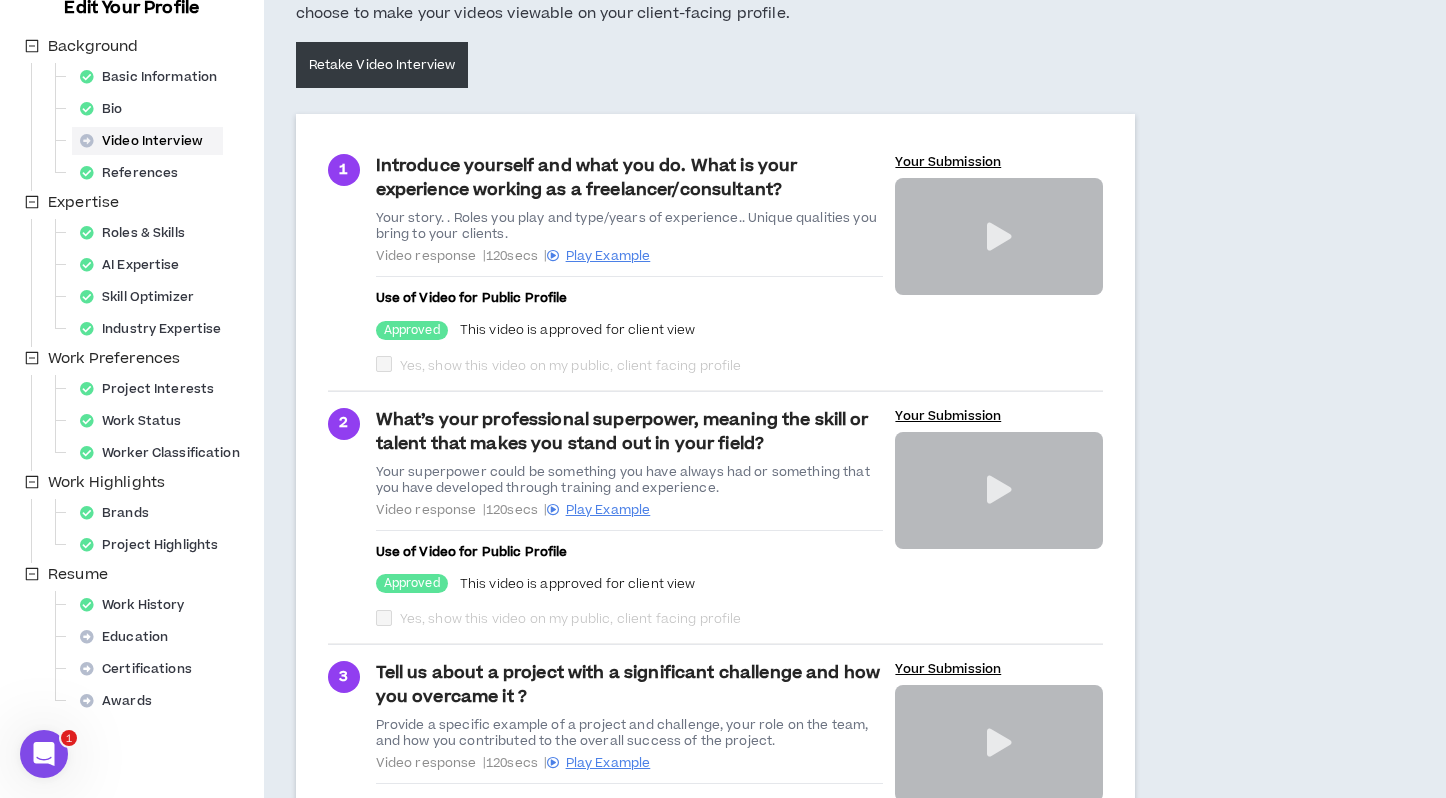 scroll, scrollTop: 314, scrollLeft: 0, axis: vertical 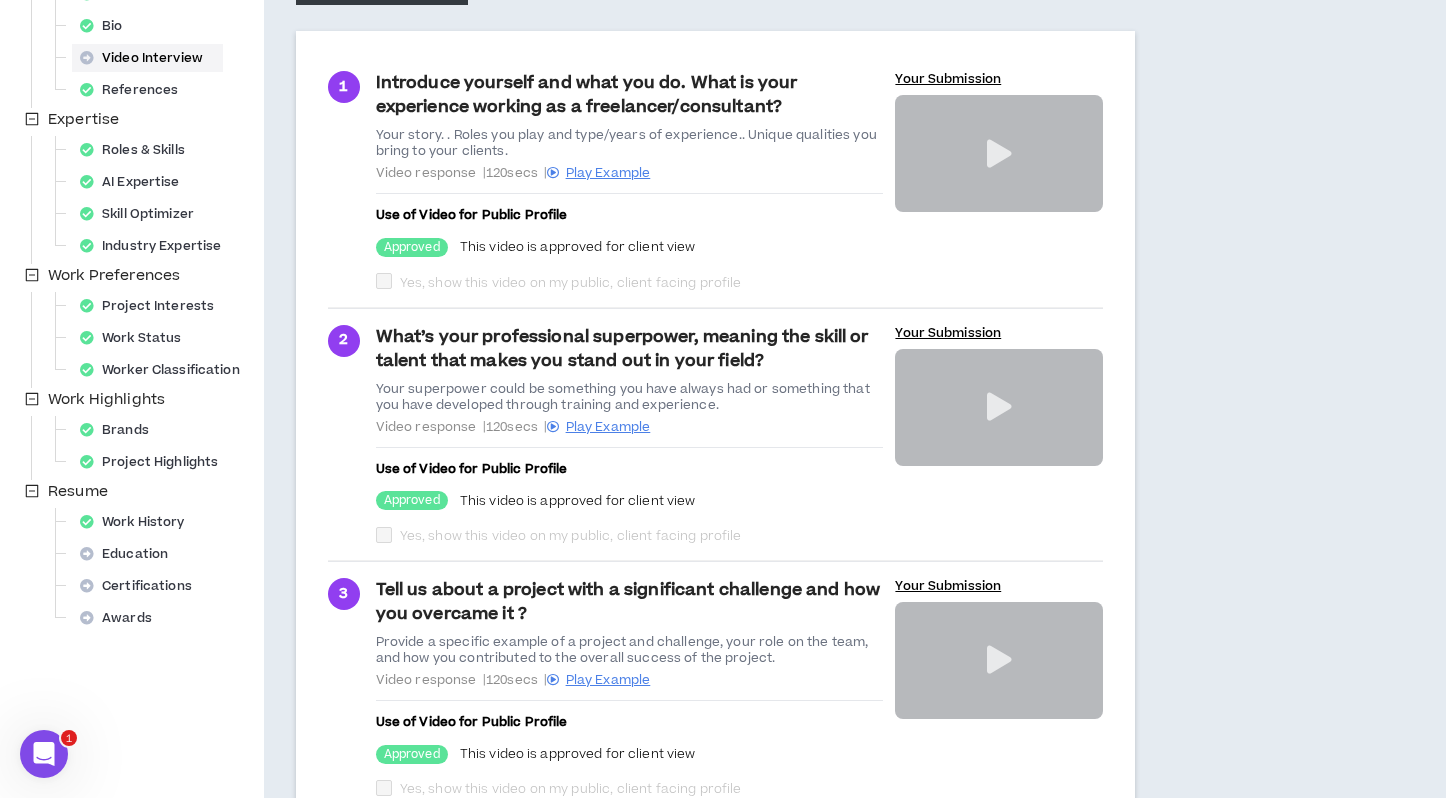 click at bounding box center [384, 535] 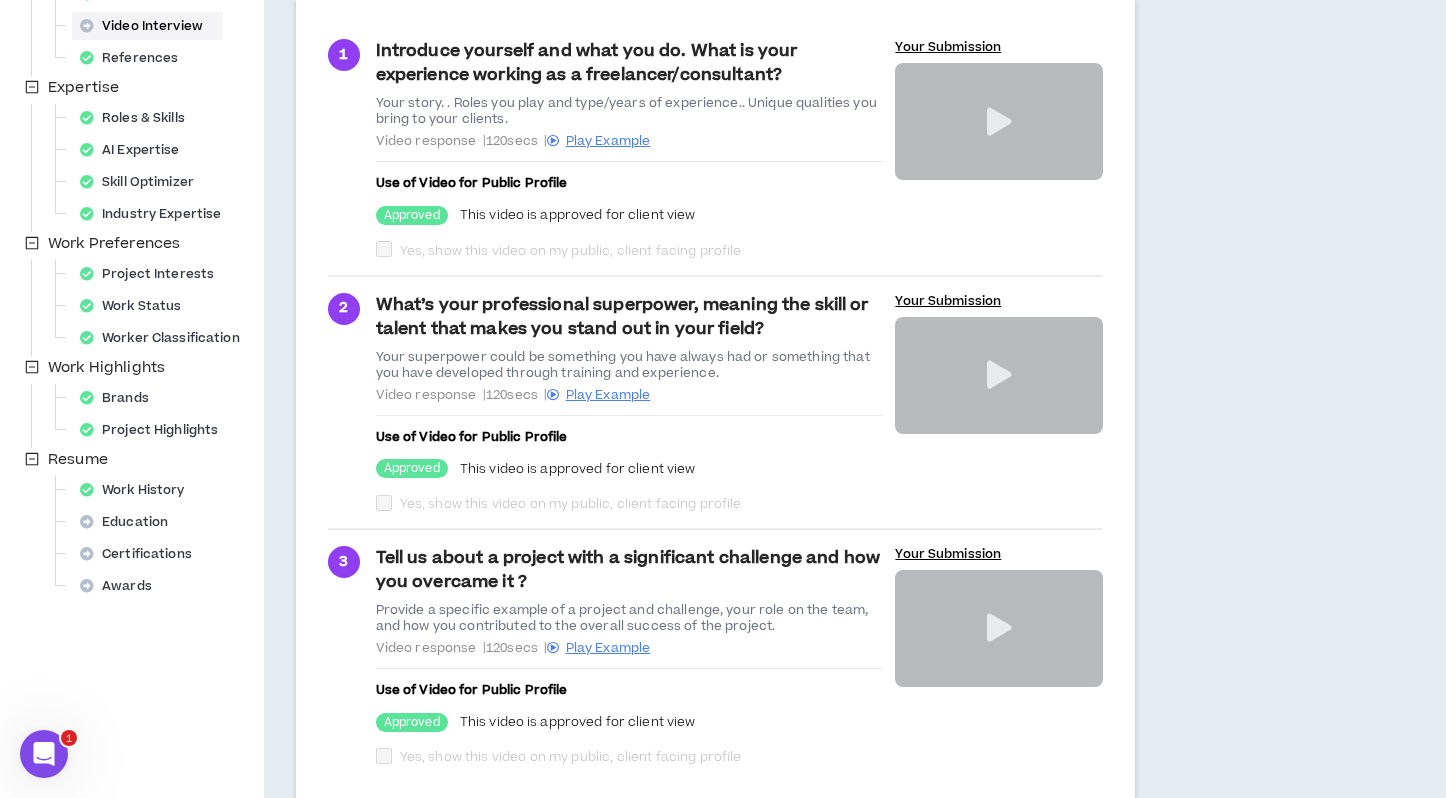 checkbox on "****" 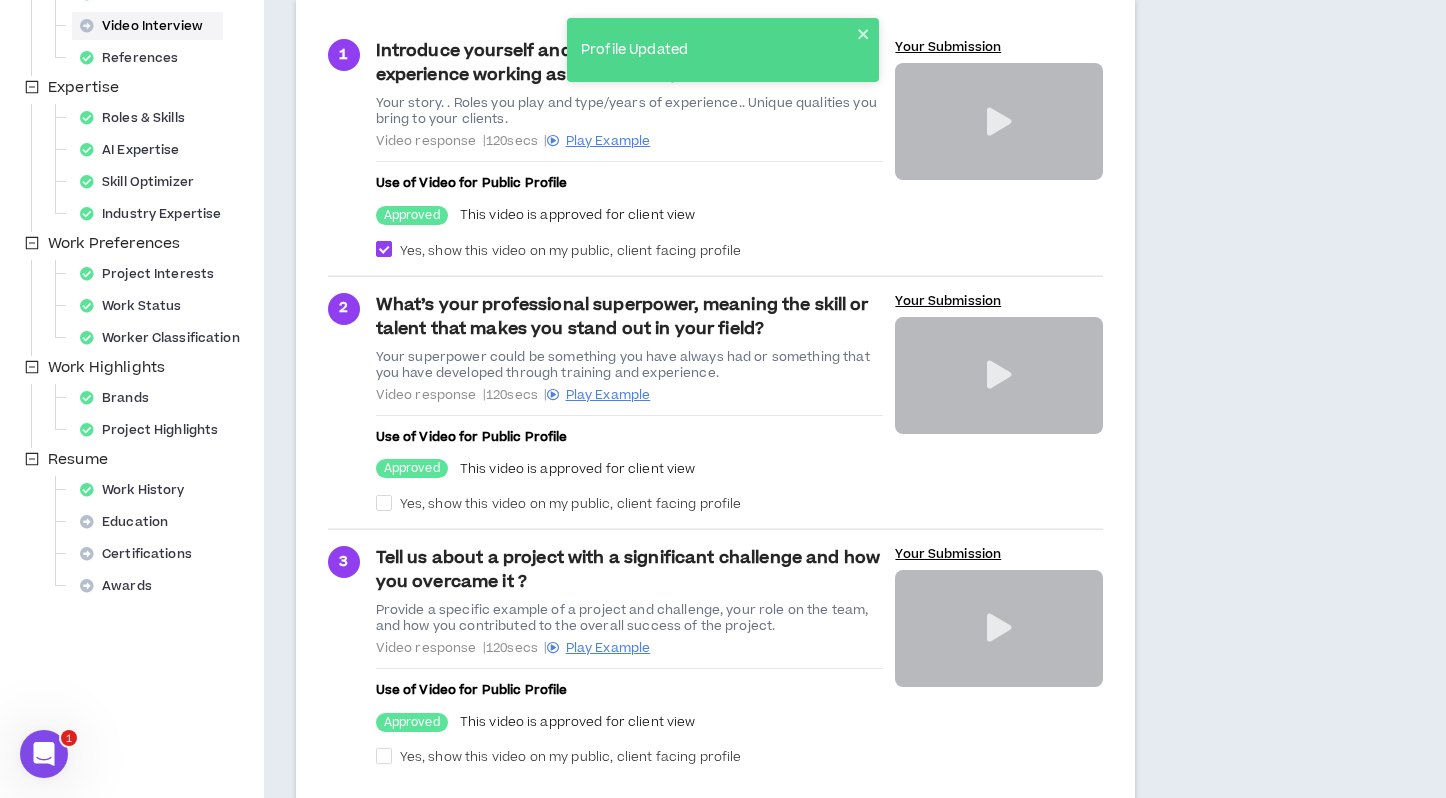 scroll, scrollTop: 385, scrollLeft: 0, axis: vertical 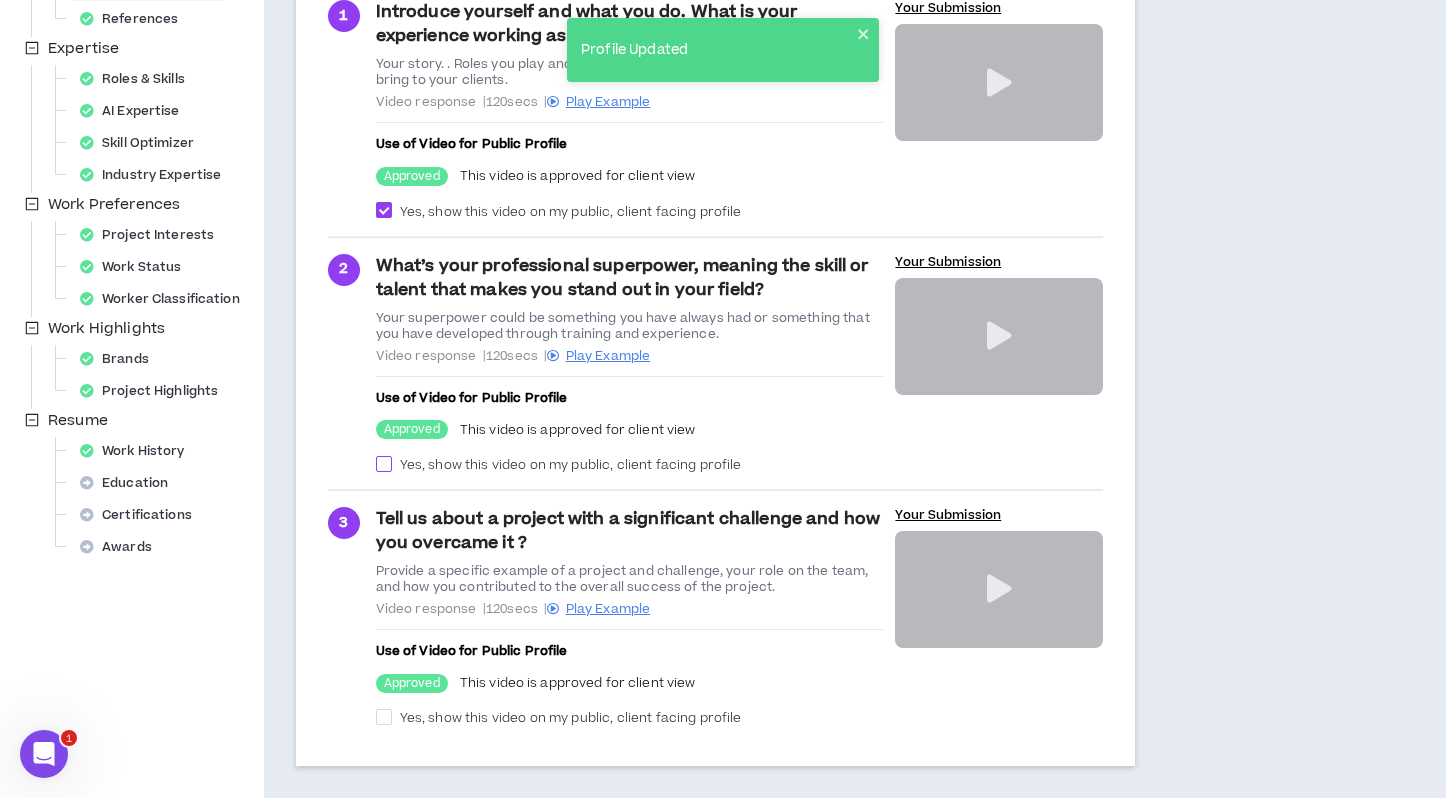 click at bounding box center (384, 464) 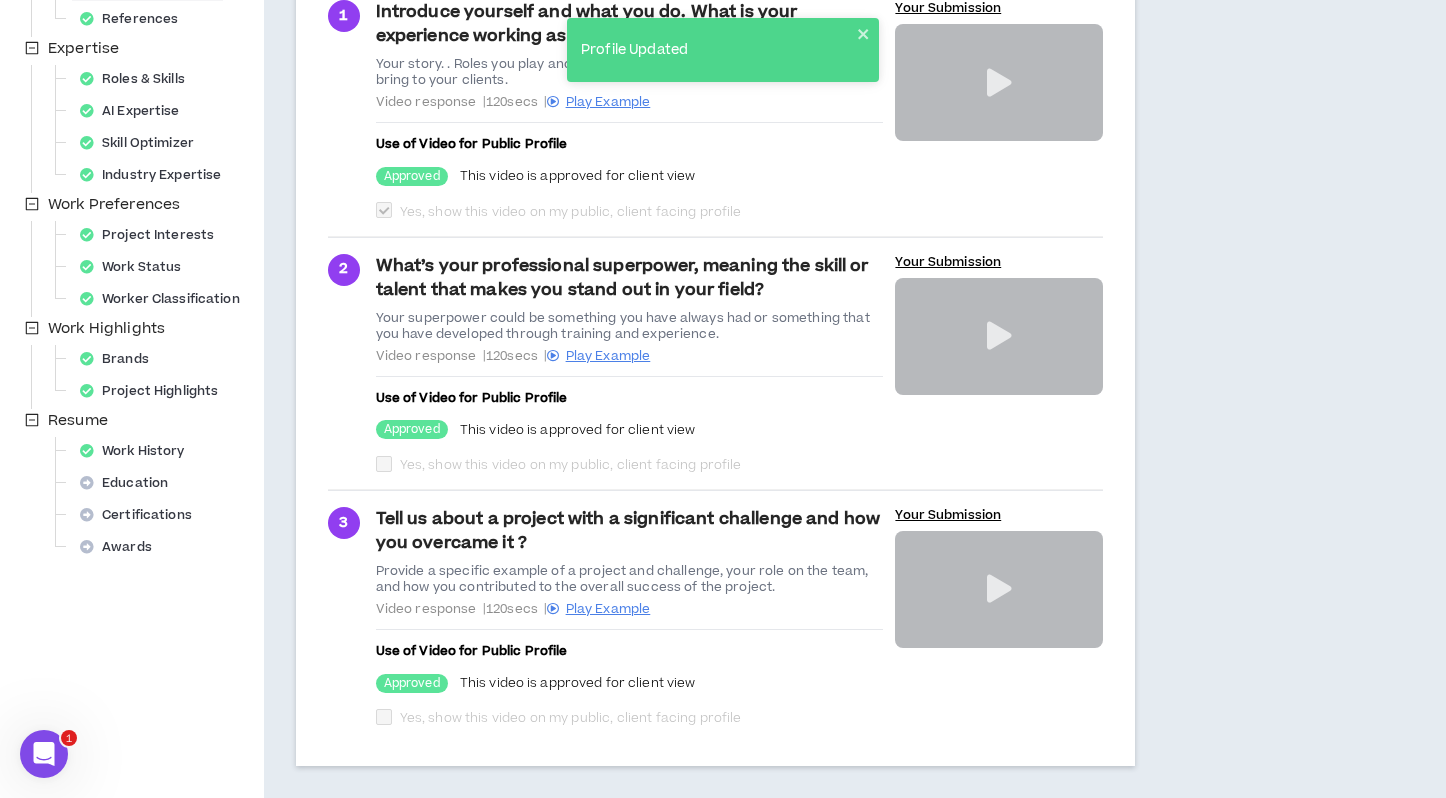 checkbox on "****" 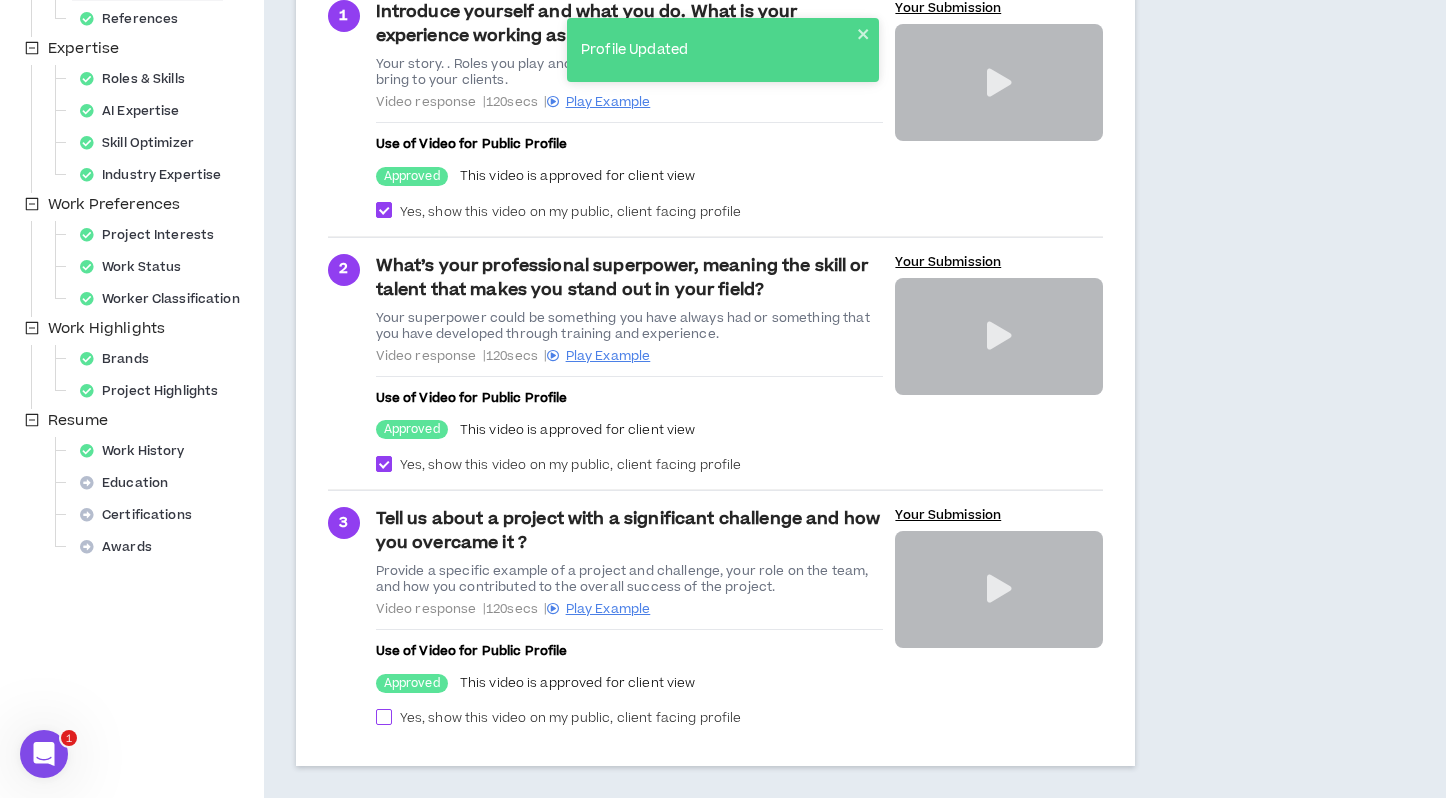 click at bounding box center [384, 717] 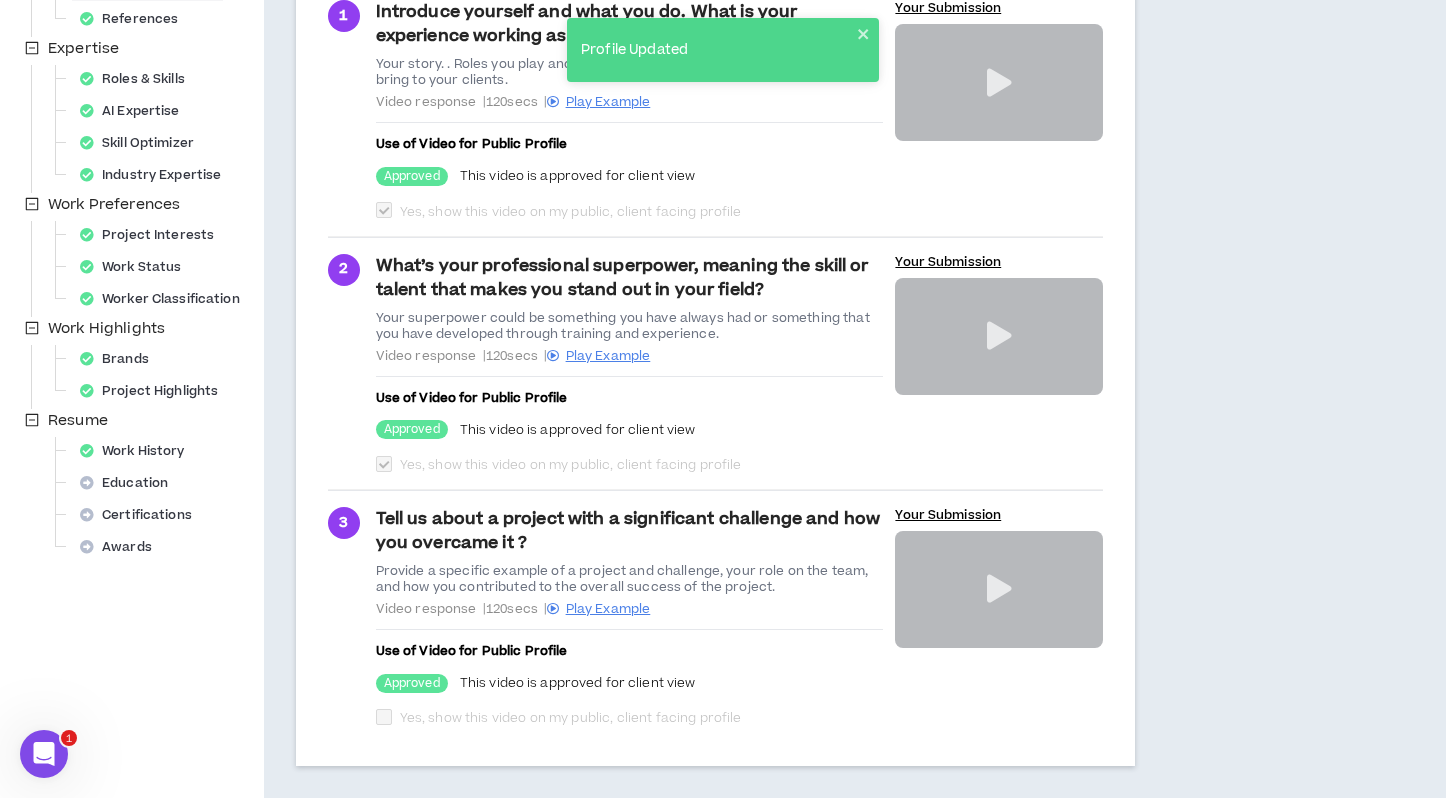 checkbox on "****" 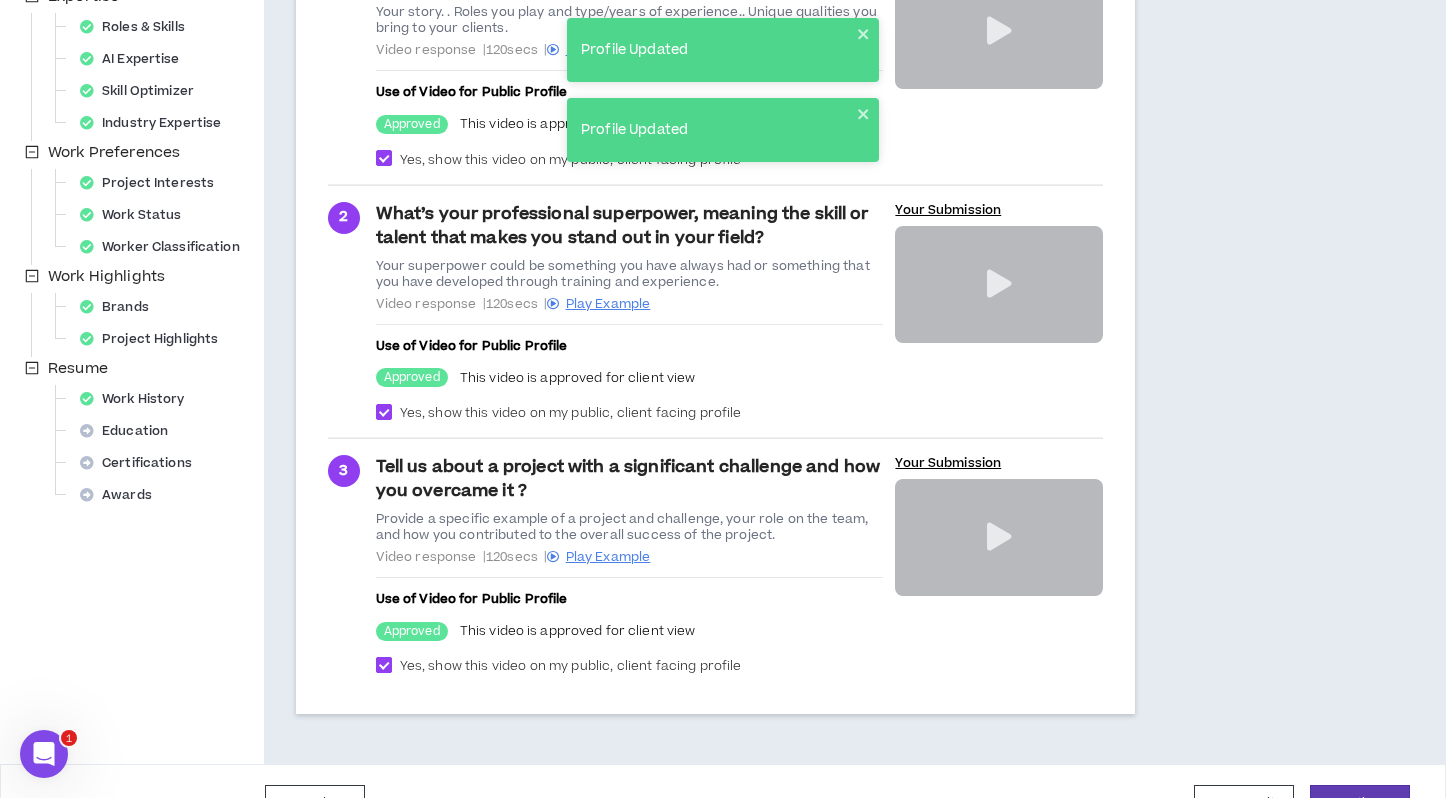 scroll, scrollTop: 484, scrollLeft: 0, axis: vertical 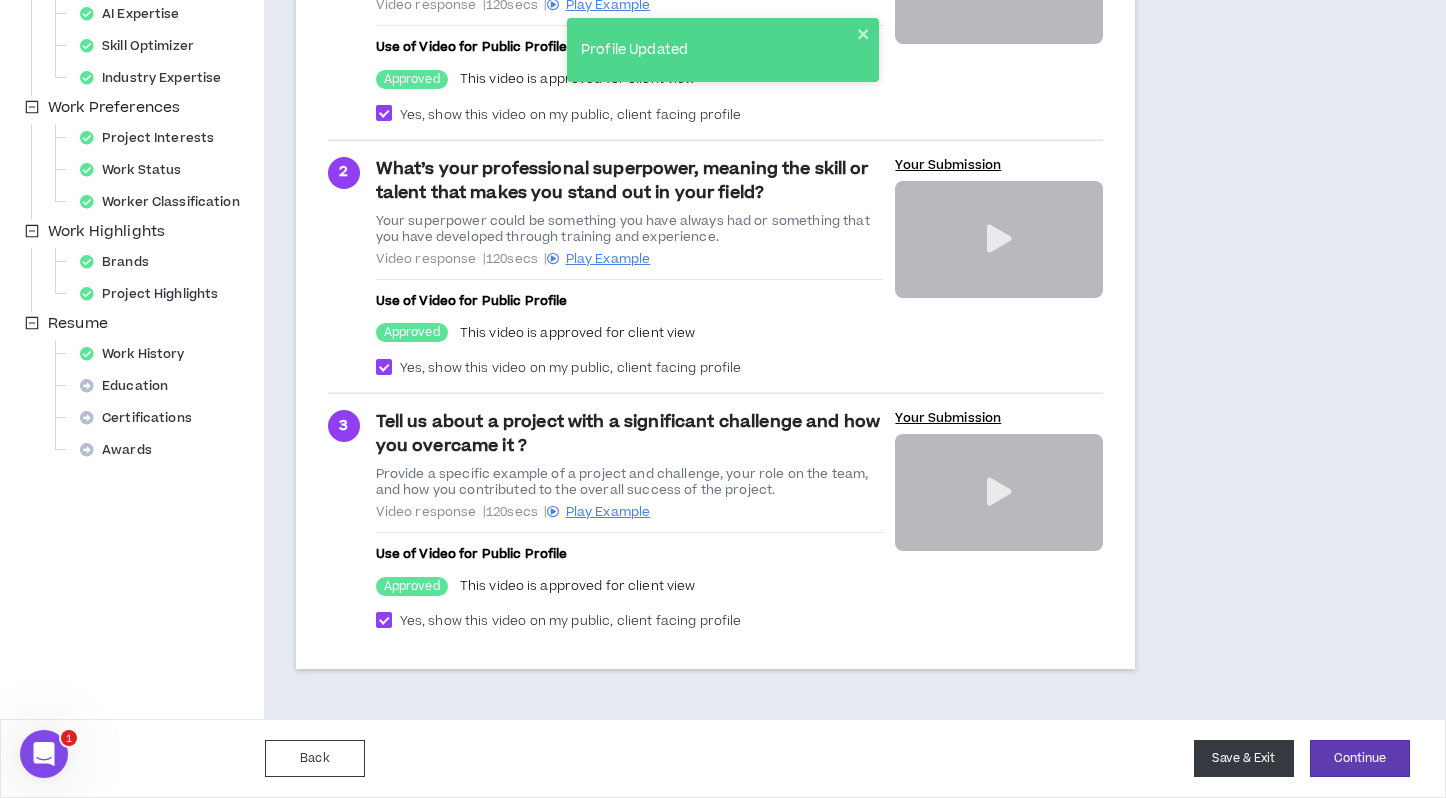 click on "Save & Exit" at bounding box center [1244, 758] 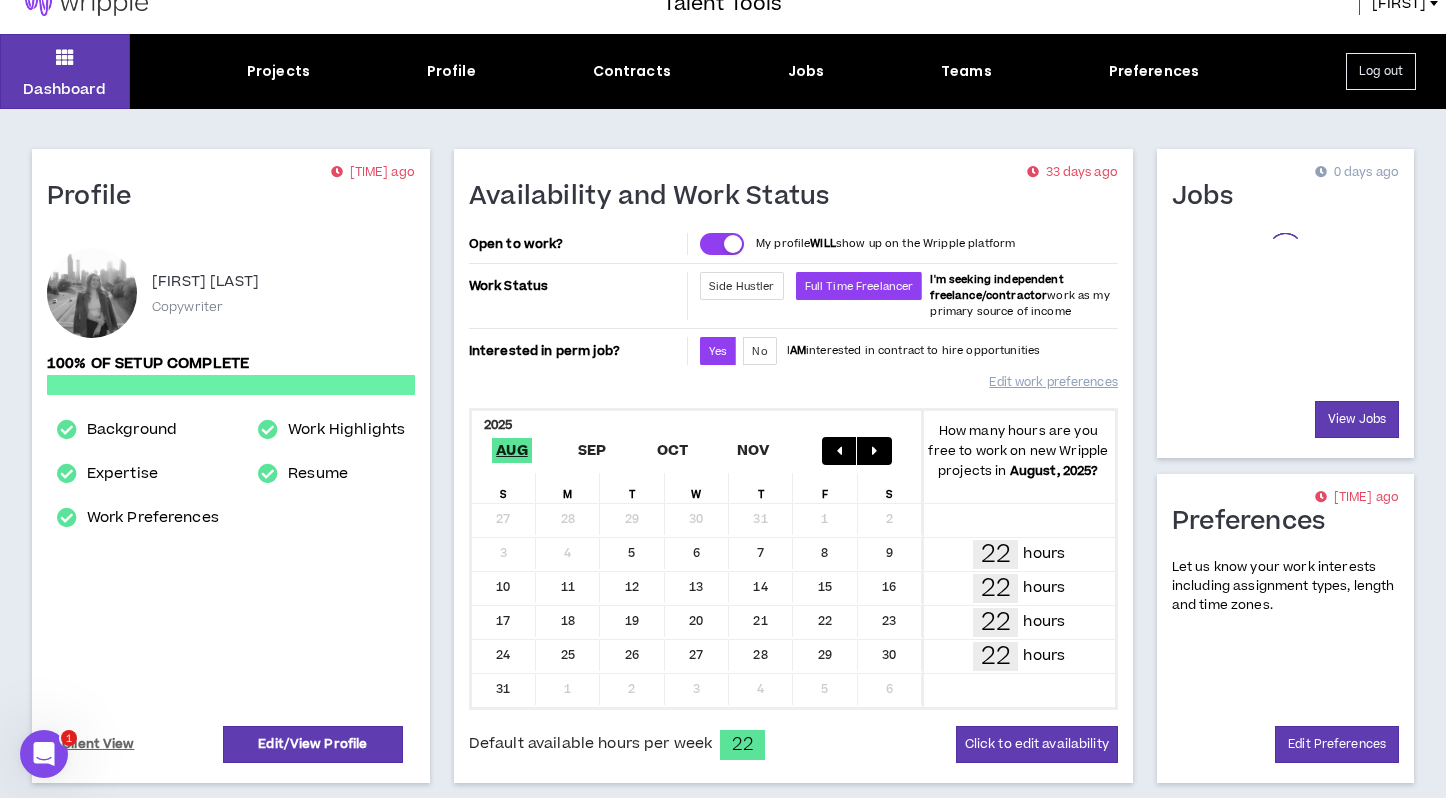 scroll, scrollTop: 0, scrollLeft: 0, axis: both 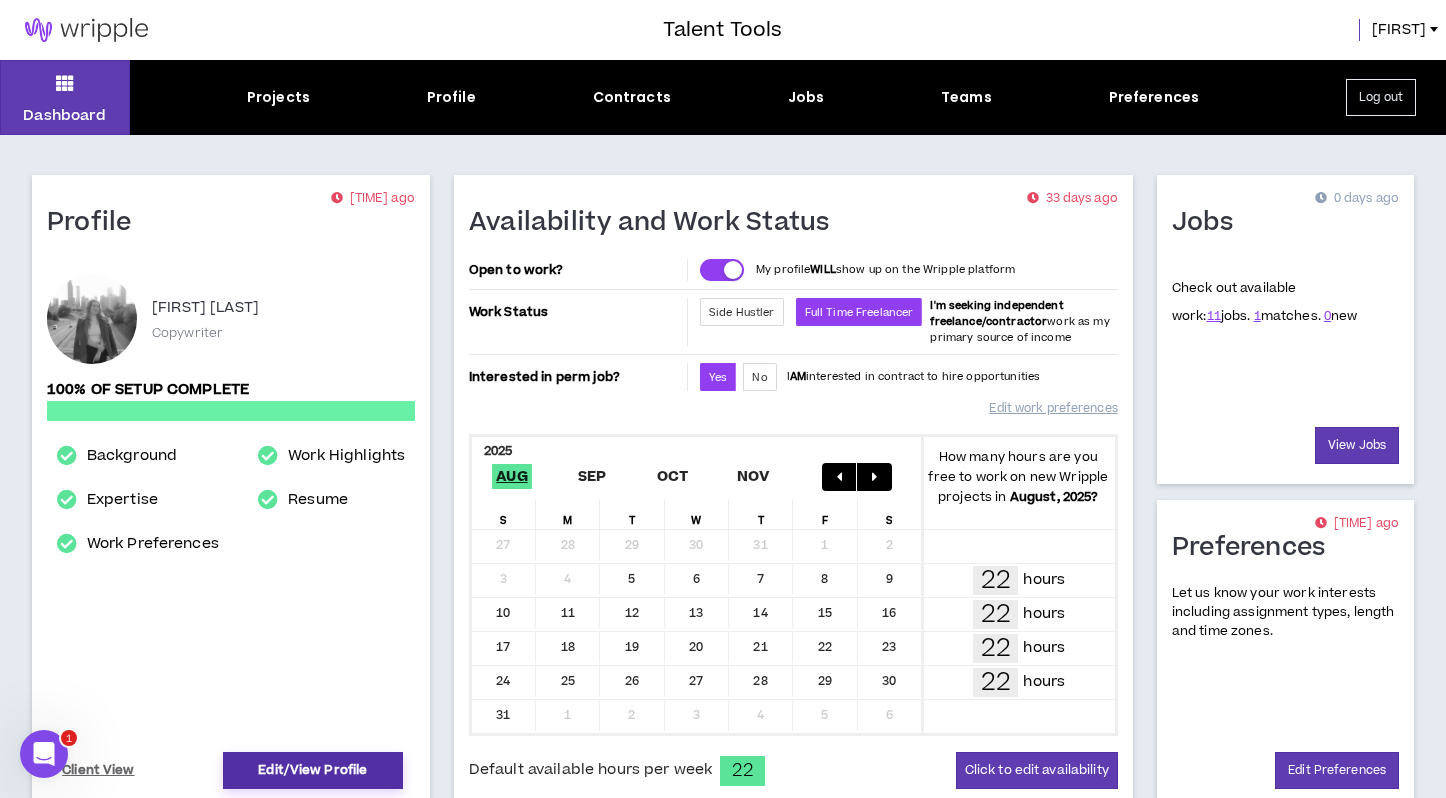 click on "Edit/View Profile" at bounding box center [313, 770] 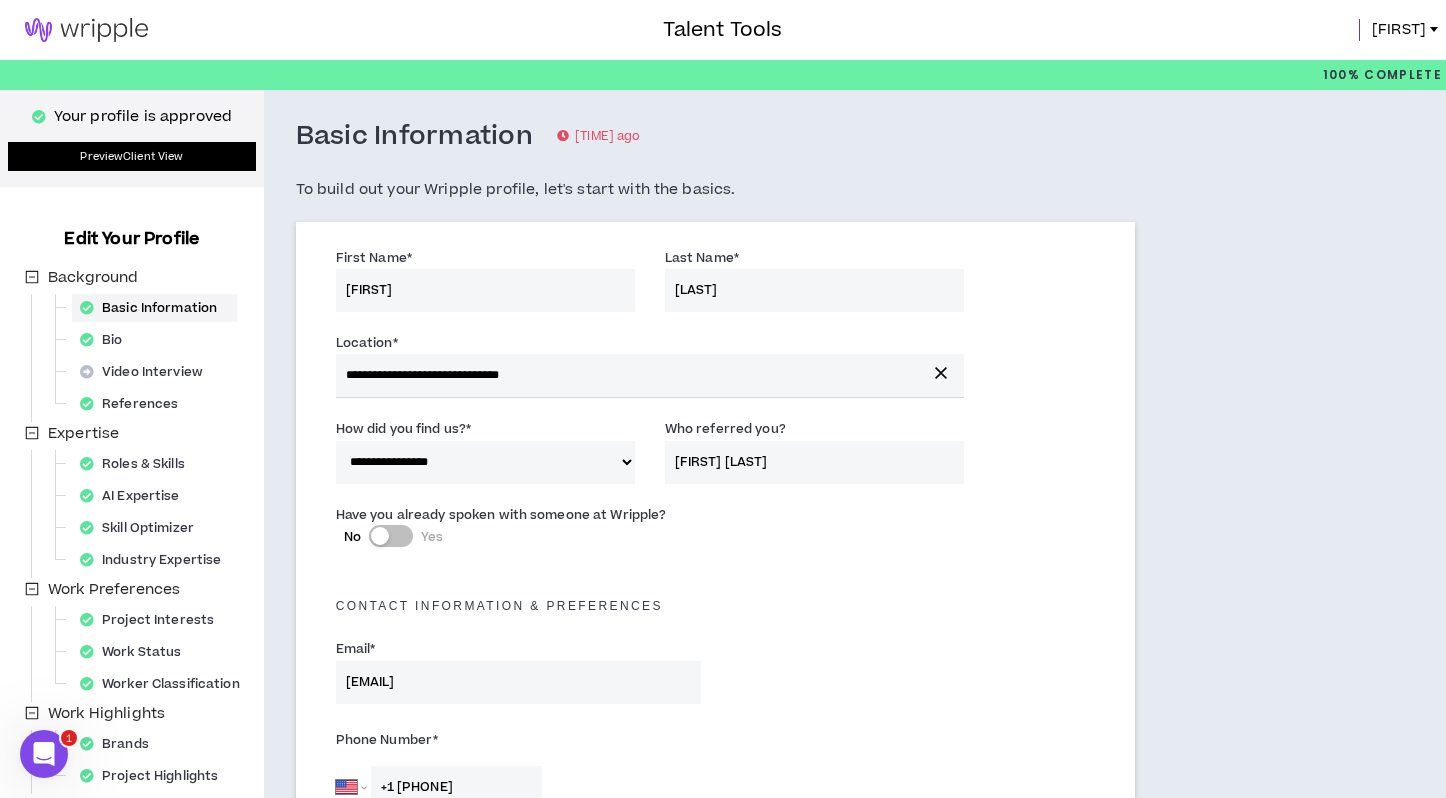click on "Preview   Client View" at bounding box center [132, 156] 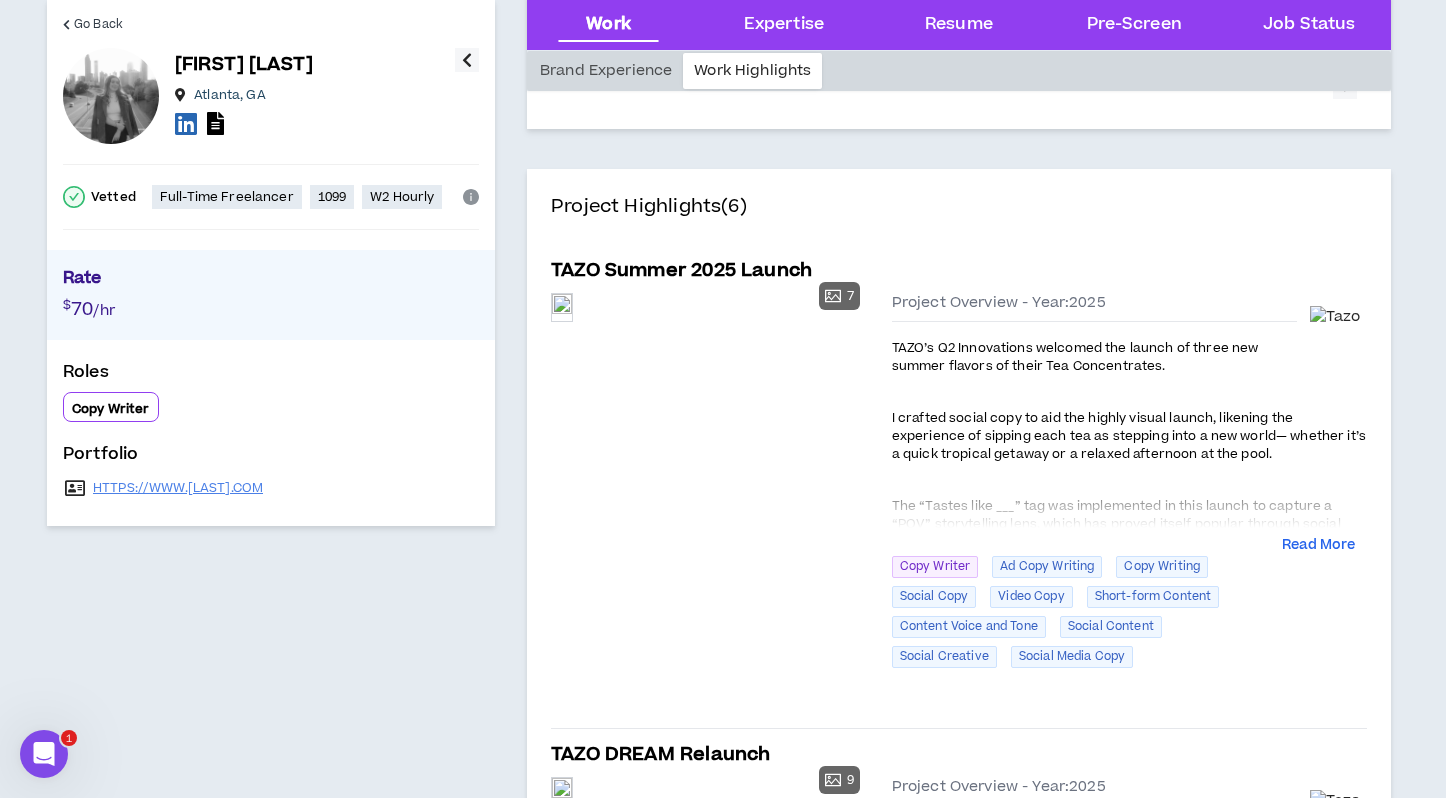 scroll, scrollTop: 0, scrollLeft: 0, axis: both 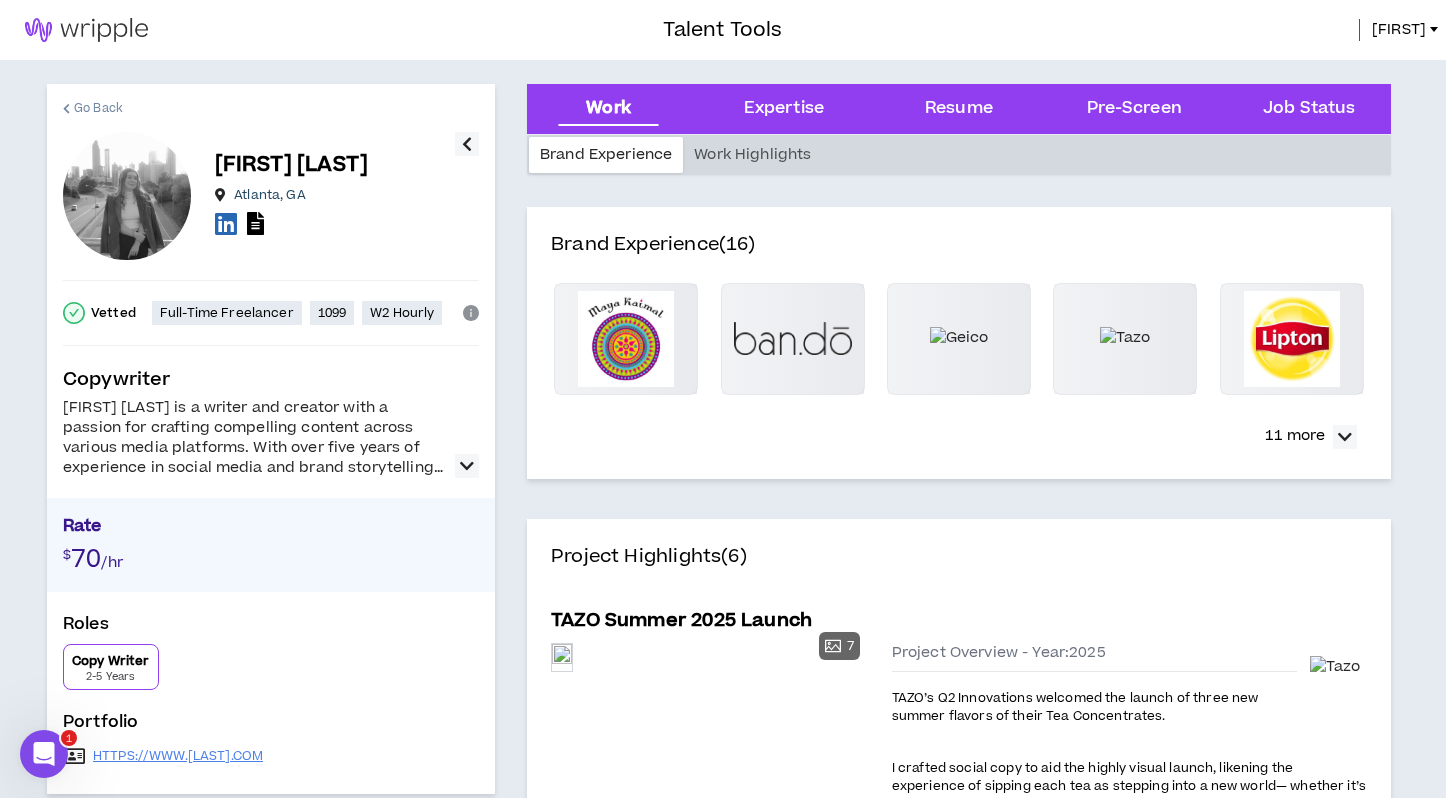 click on "Go Back" at bounding box center (93, 108) 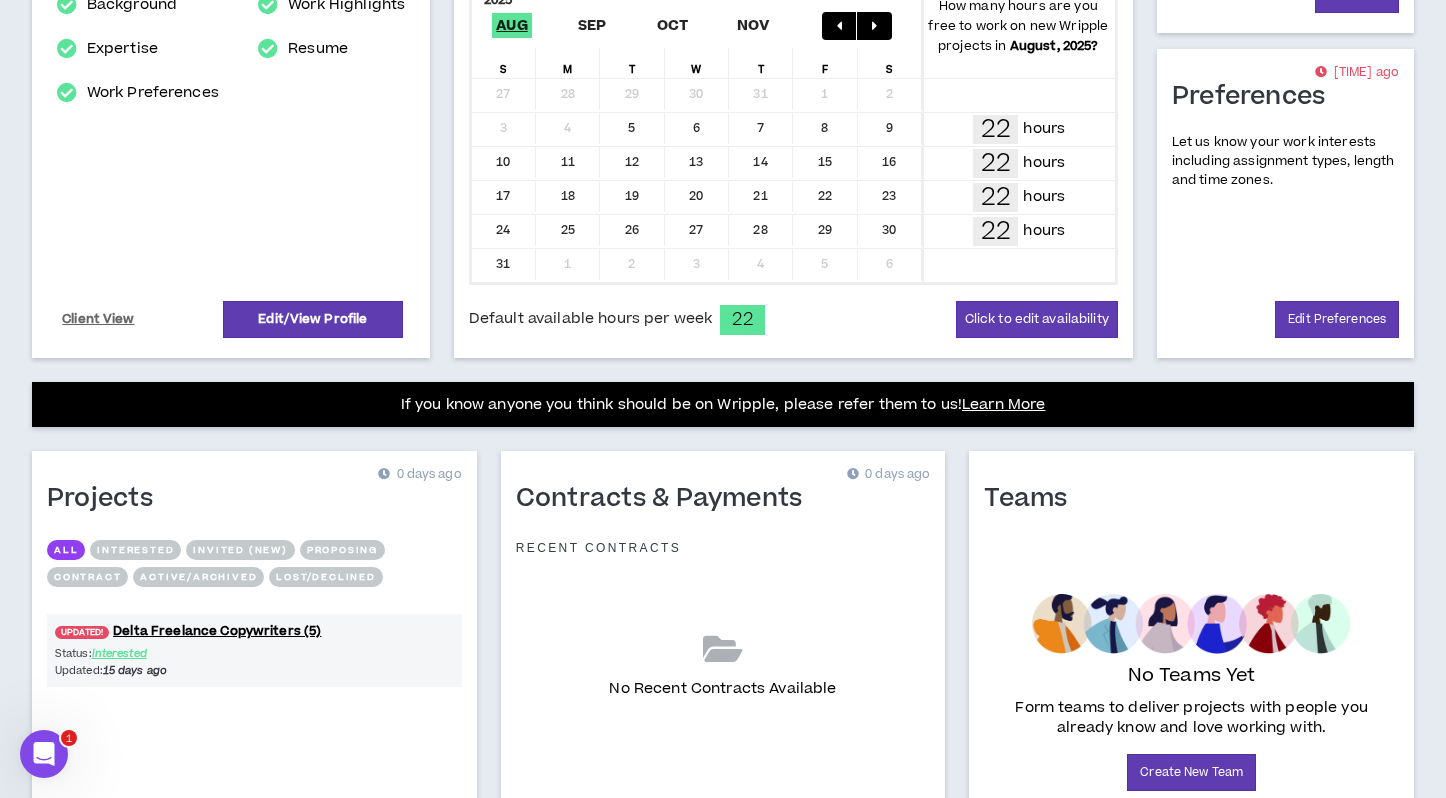 scroll, scrollTop: 556, scrollLeft: 0, axis: vertical 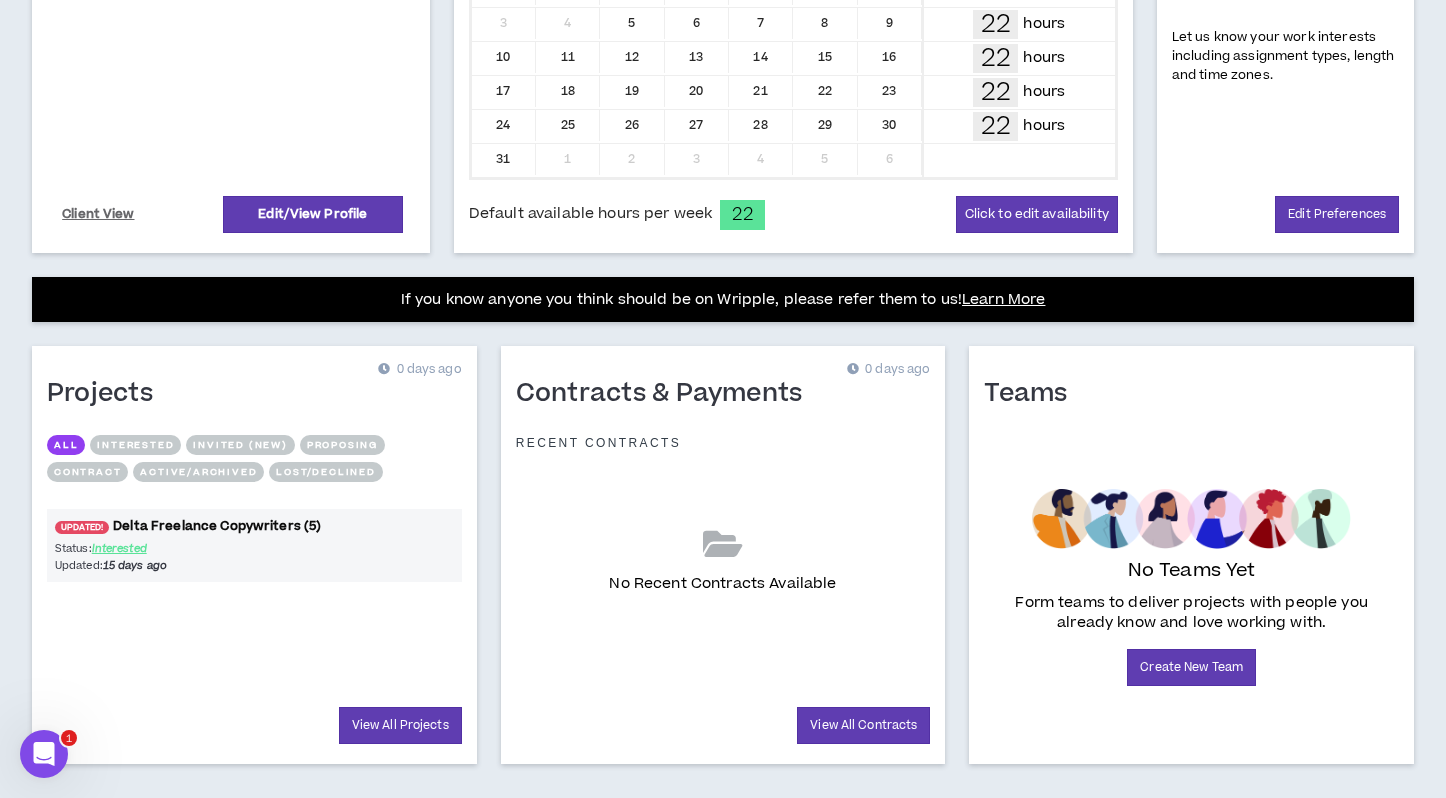 click on "UPDATED!" at bounding box center [82, 527] 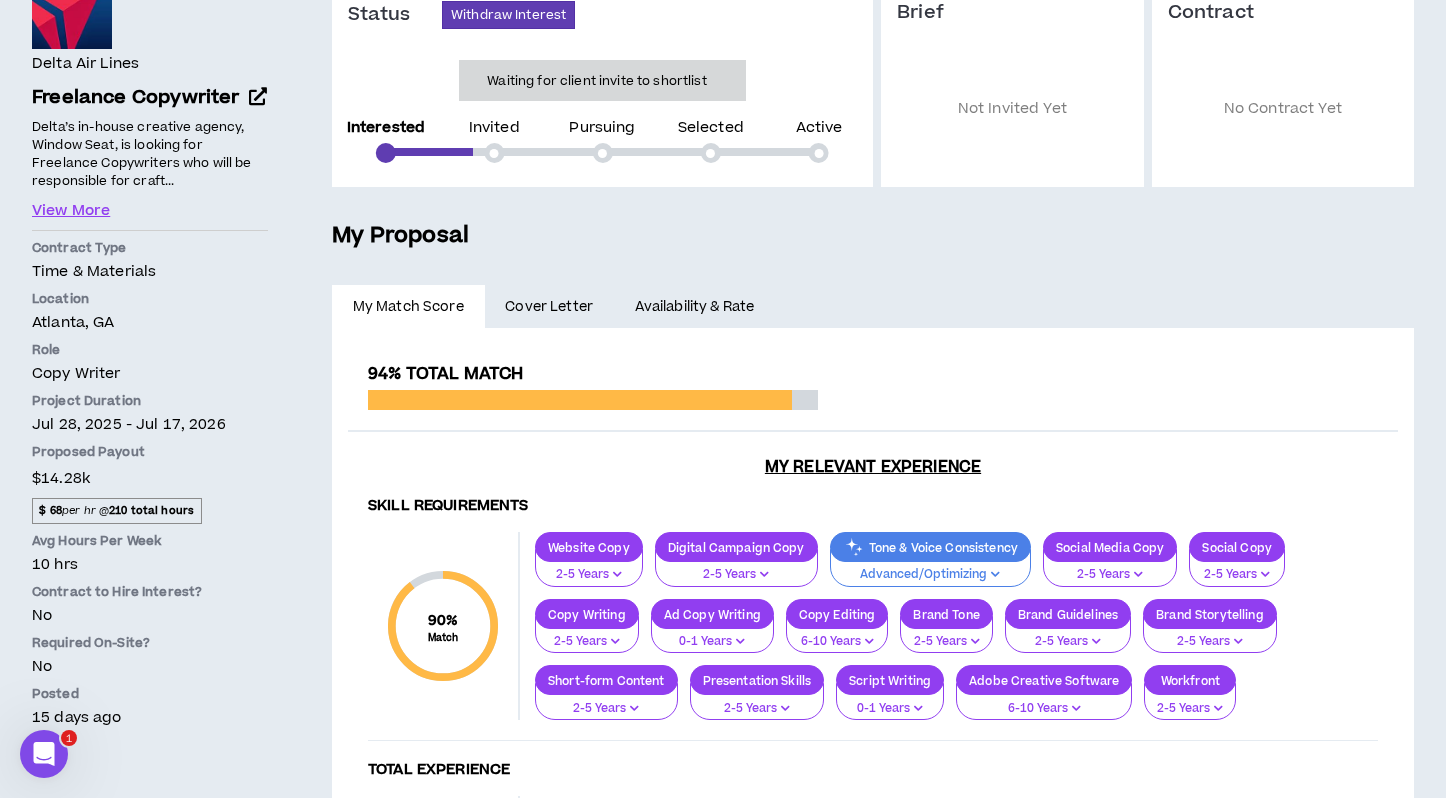 scroll, scrollTop: 0, scrollLeft: 0, axis: both 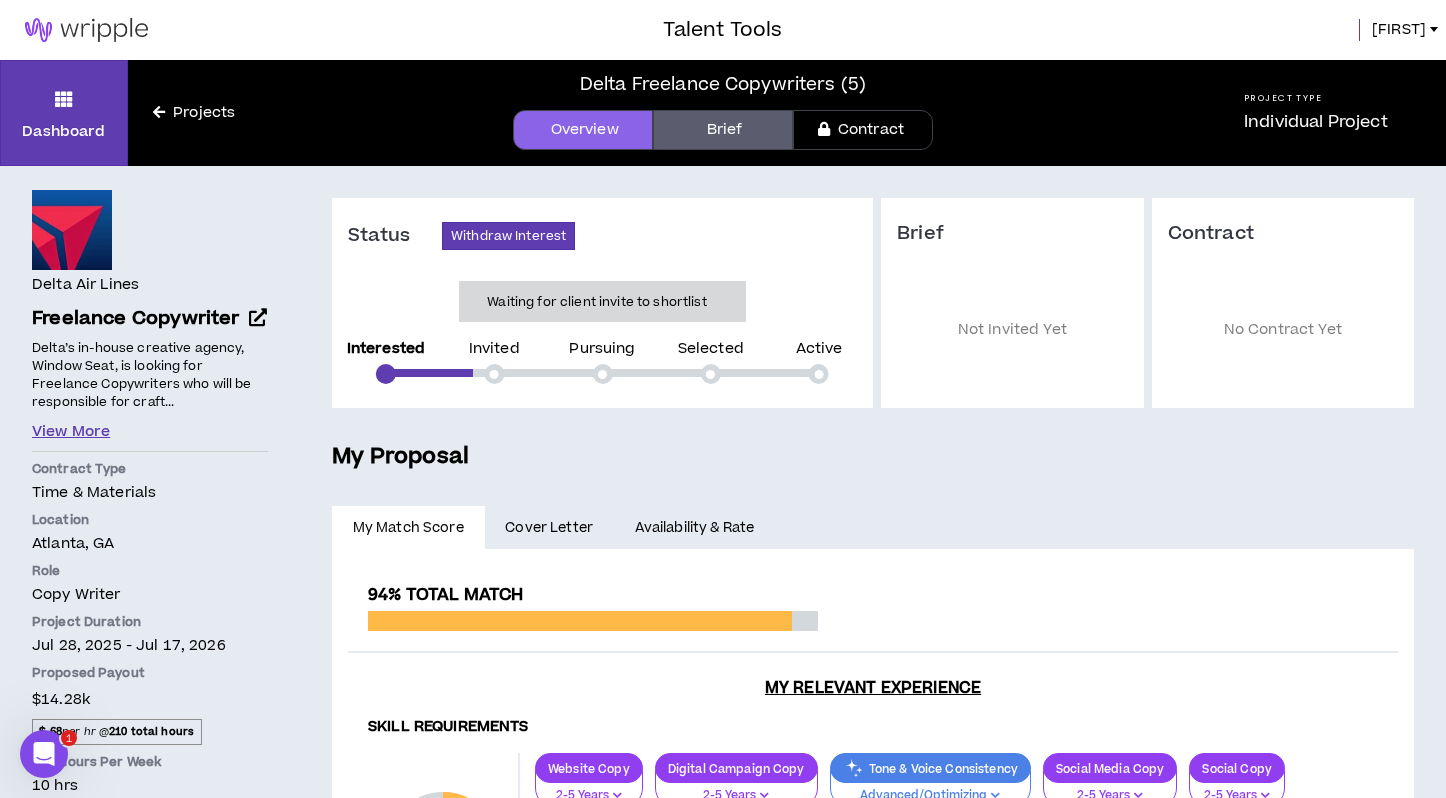 click on "View More" at bounding box center [71, 432] 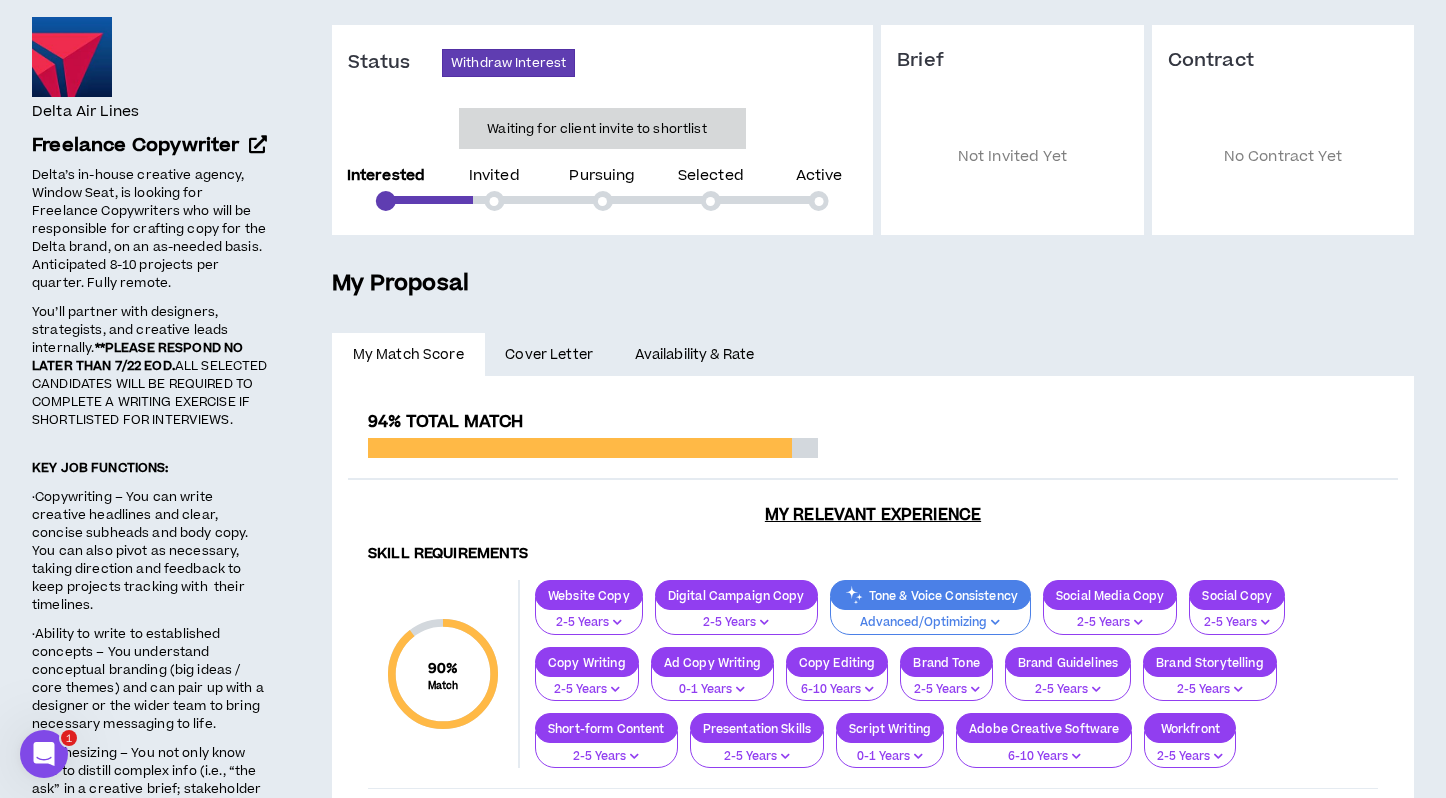 scroll, scrollTop: 0, scrollLeft: 0, axis: both 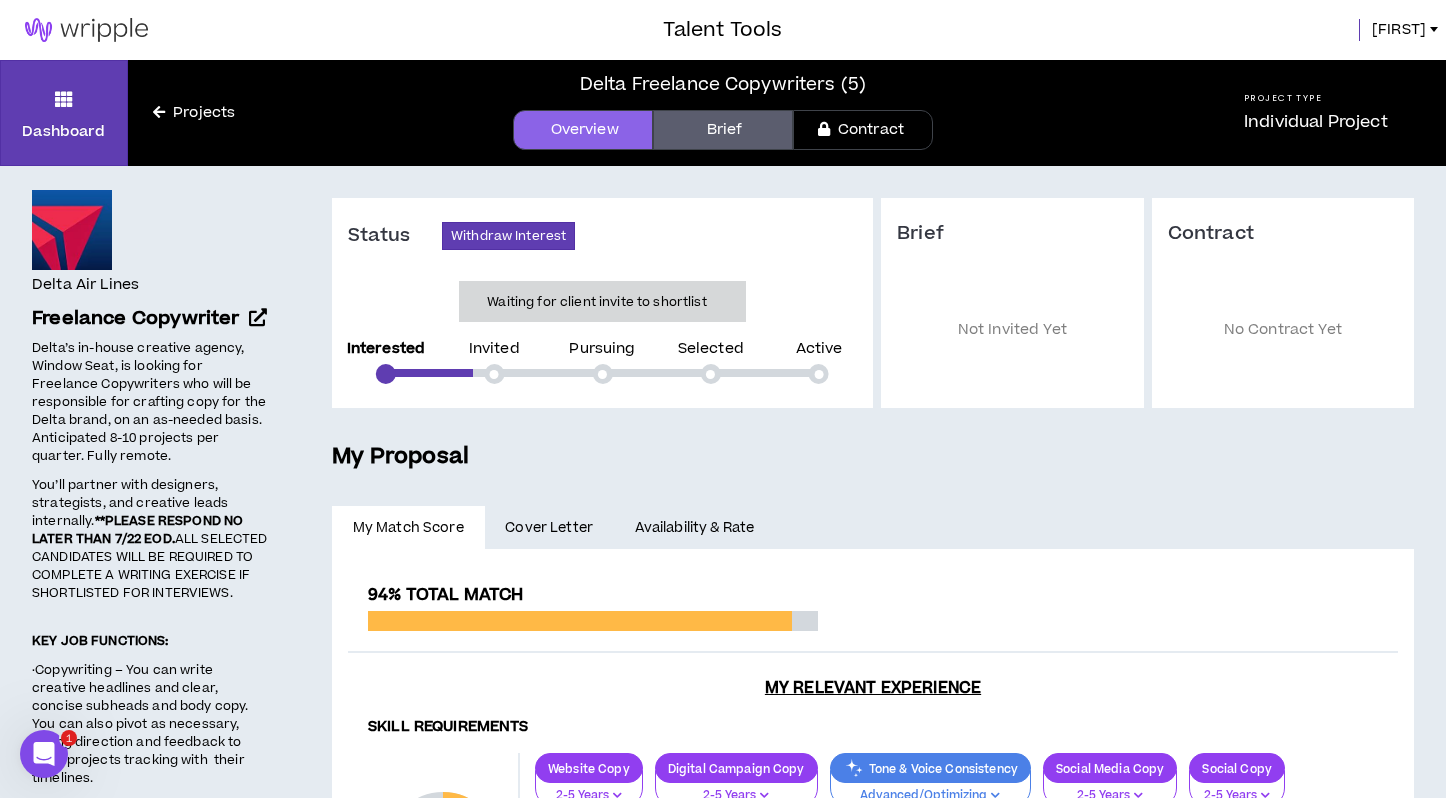 click on "Brief" at bounding box center [723, 130] 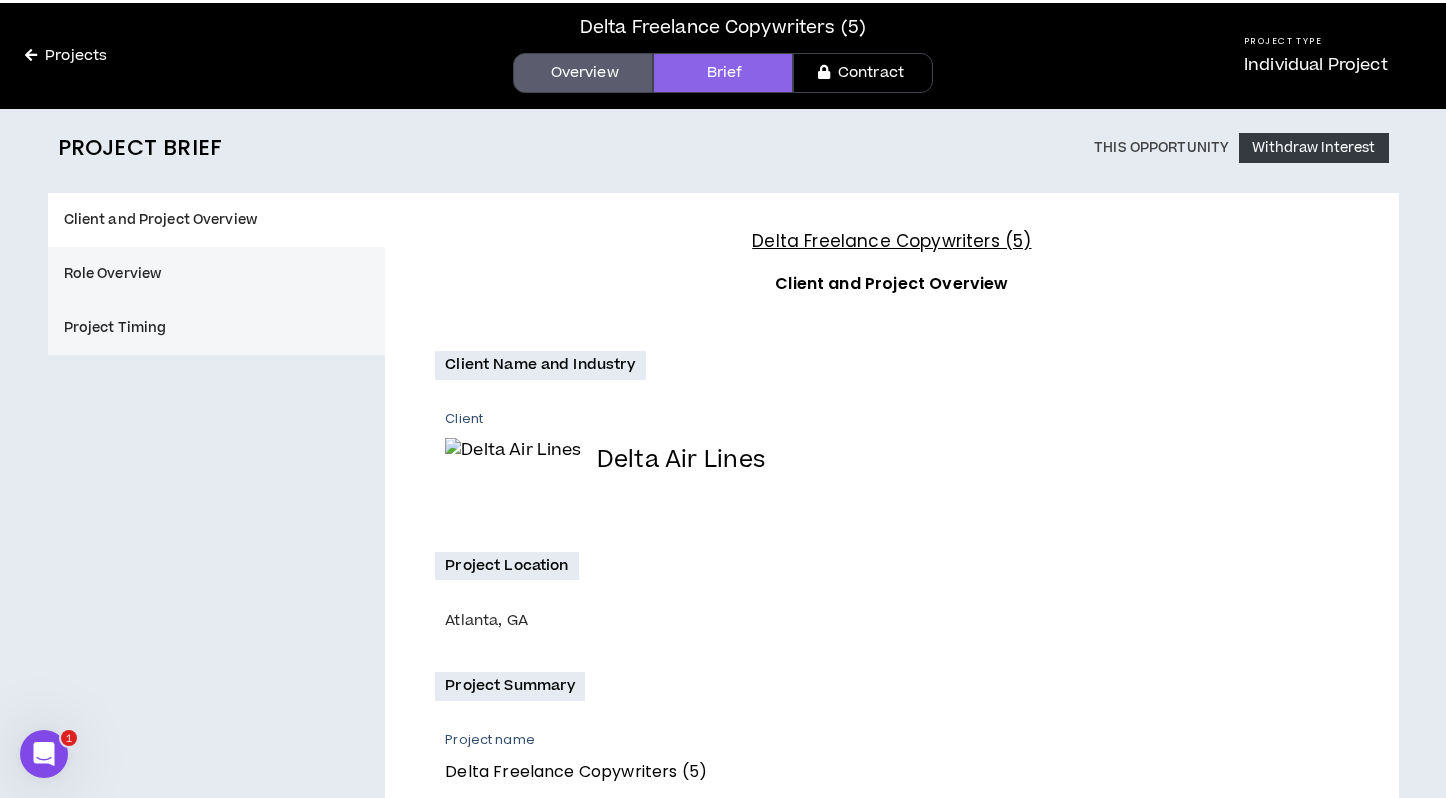 scroll, scrollTop: 0, scrollLeft: 0, axis: both 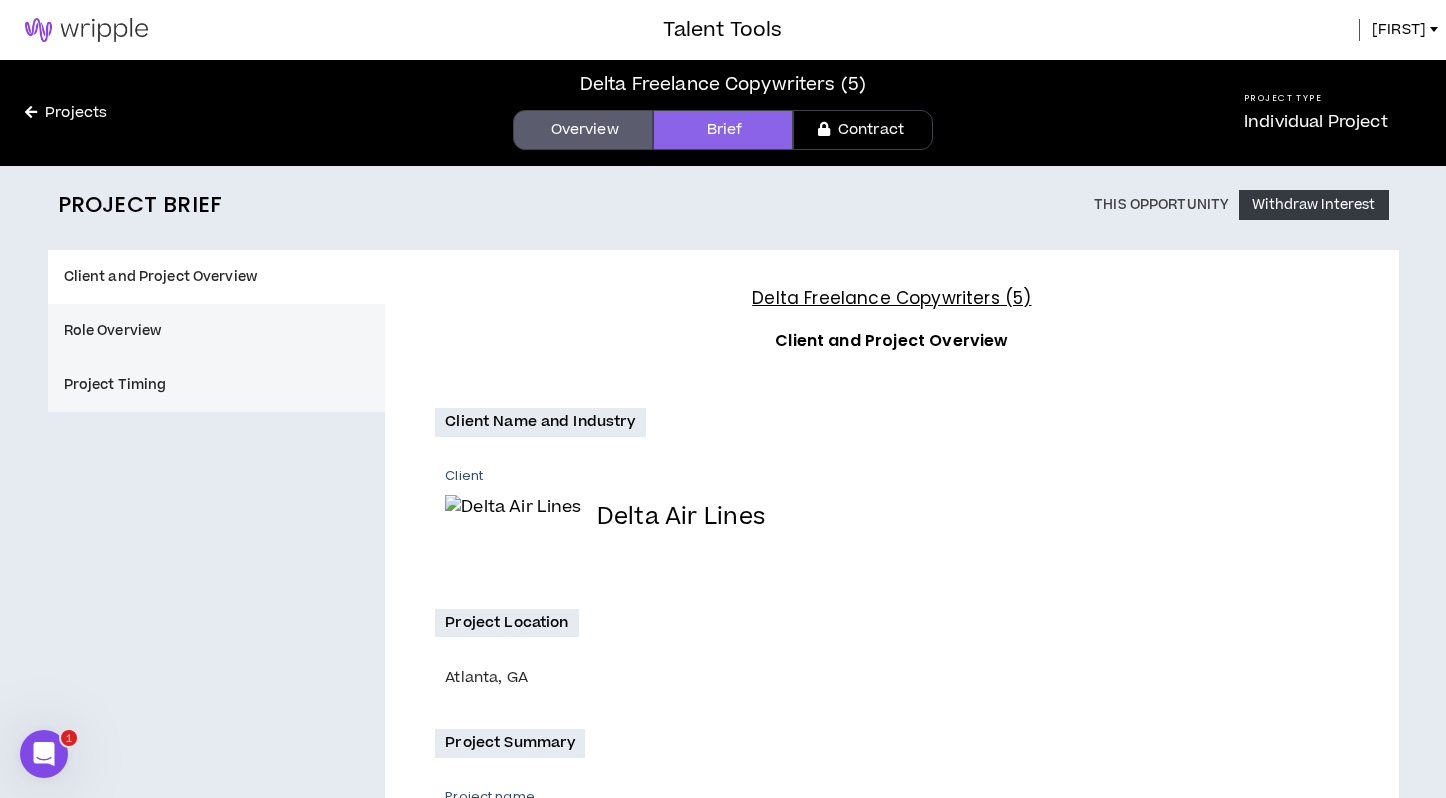click on "Projects" at bounding box center [66, 113] 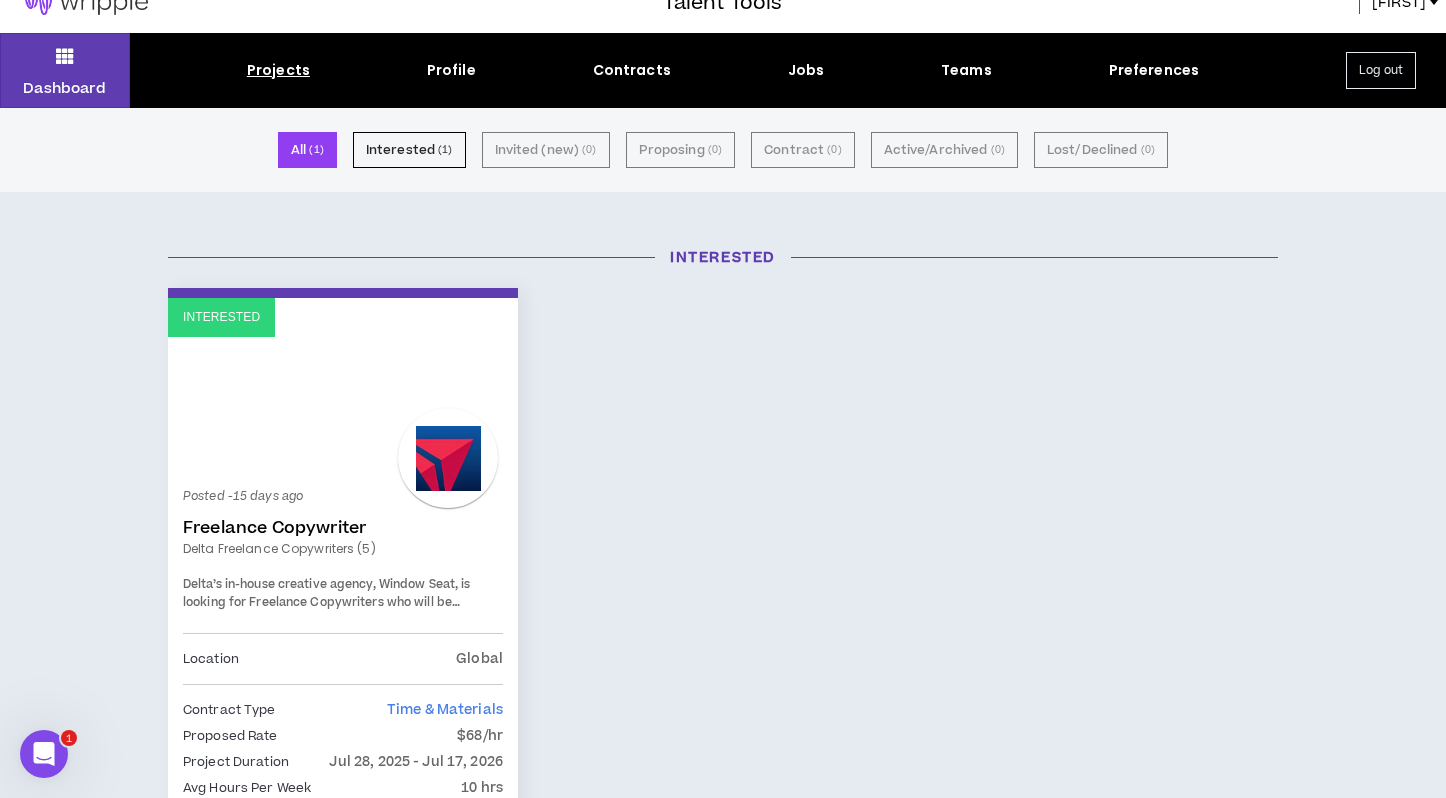 scroll, scrollTop: 0, scrollLeft: 0, axis: both 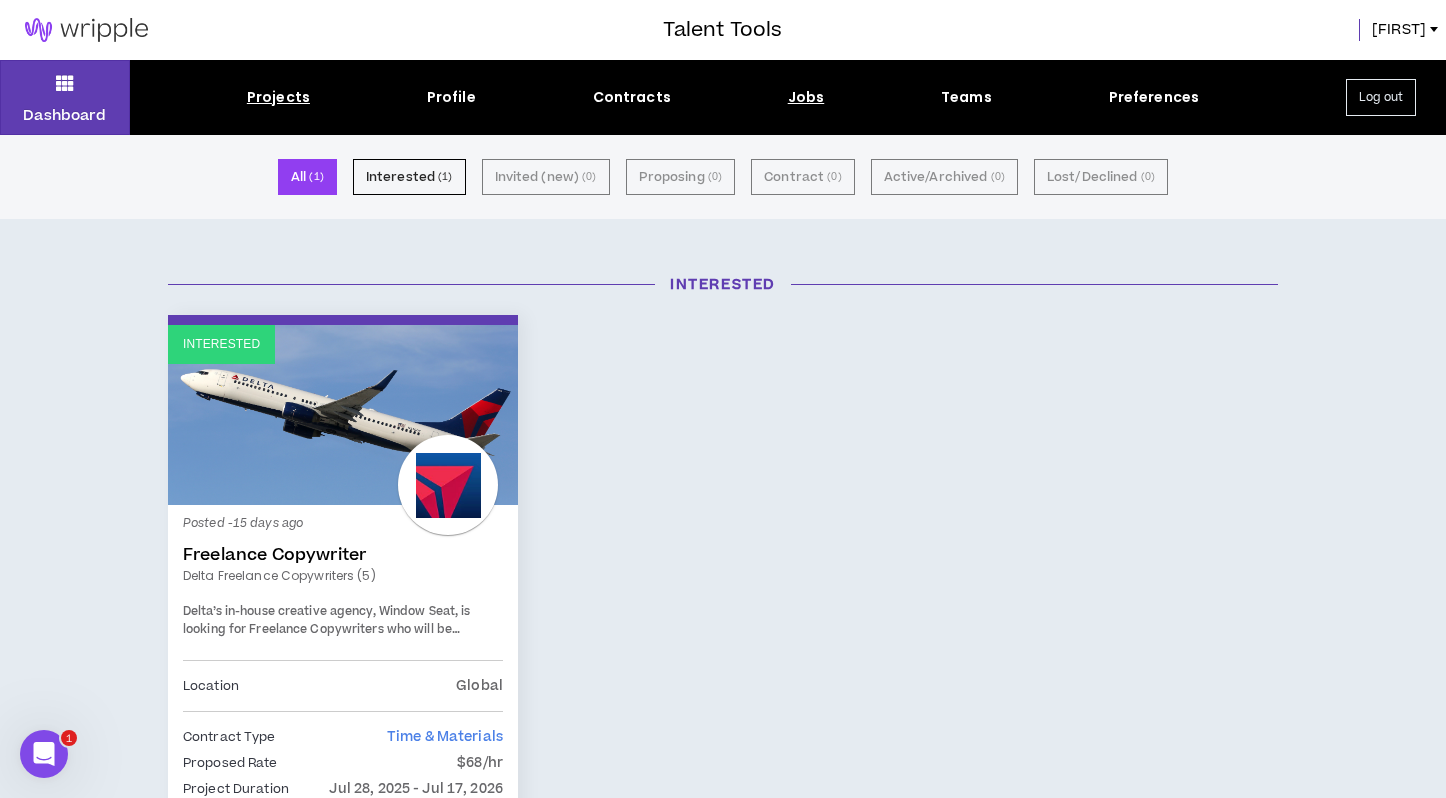 click on "Jobs" at bounding box center (806, 97) 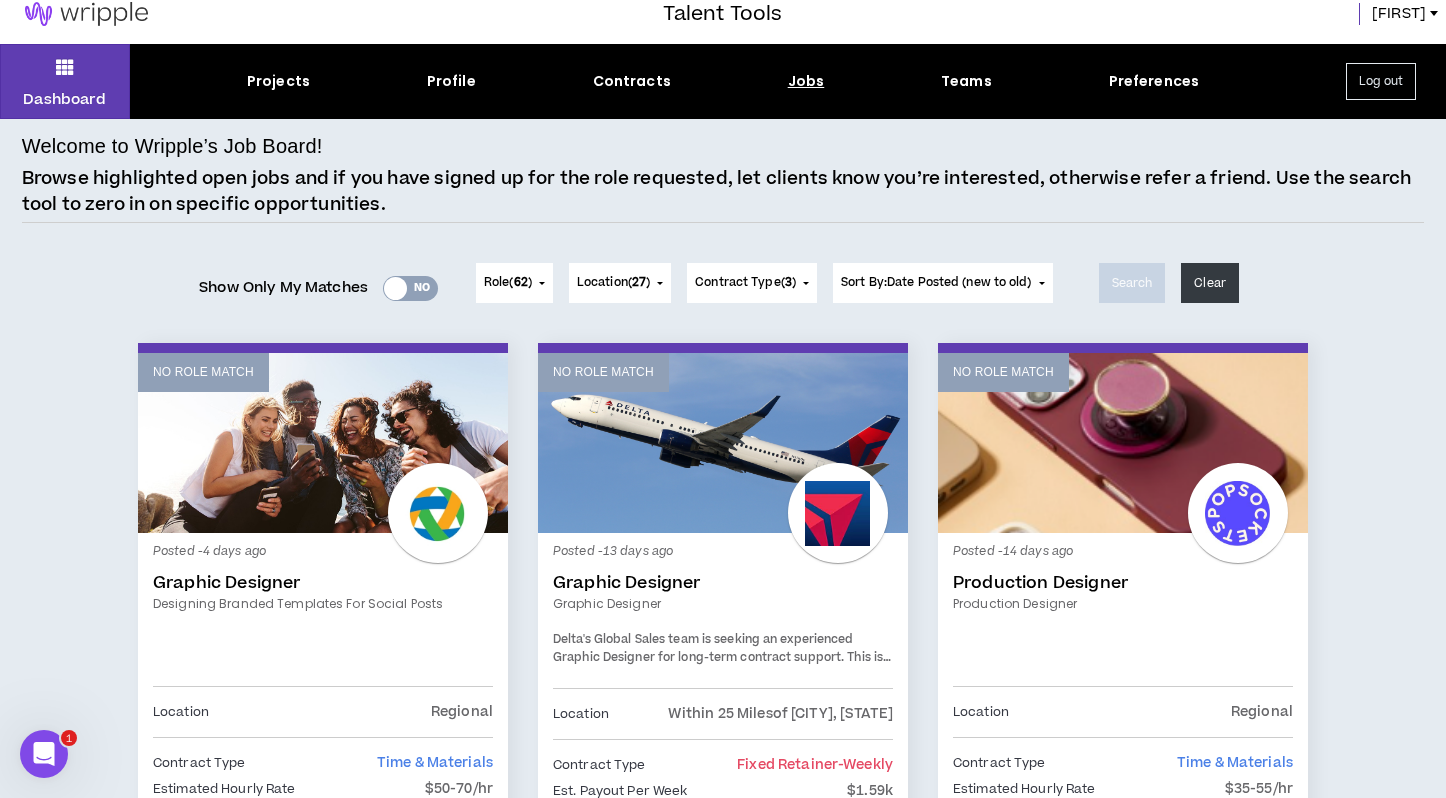 scroll, scrollTop: 35, scrollLeft: 0, axis: vertical 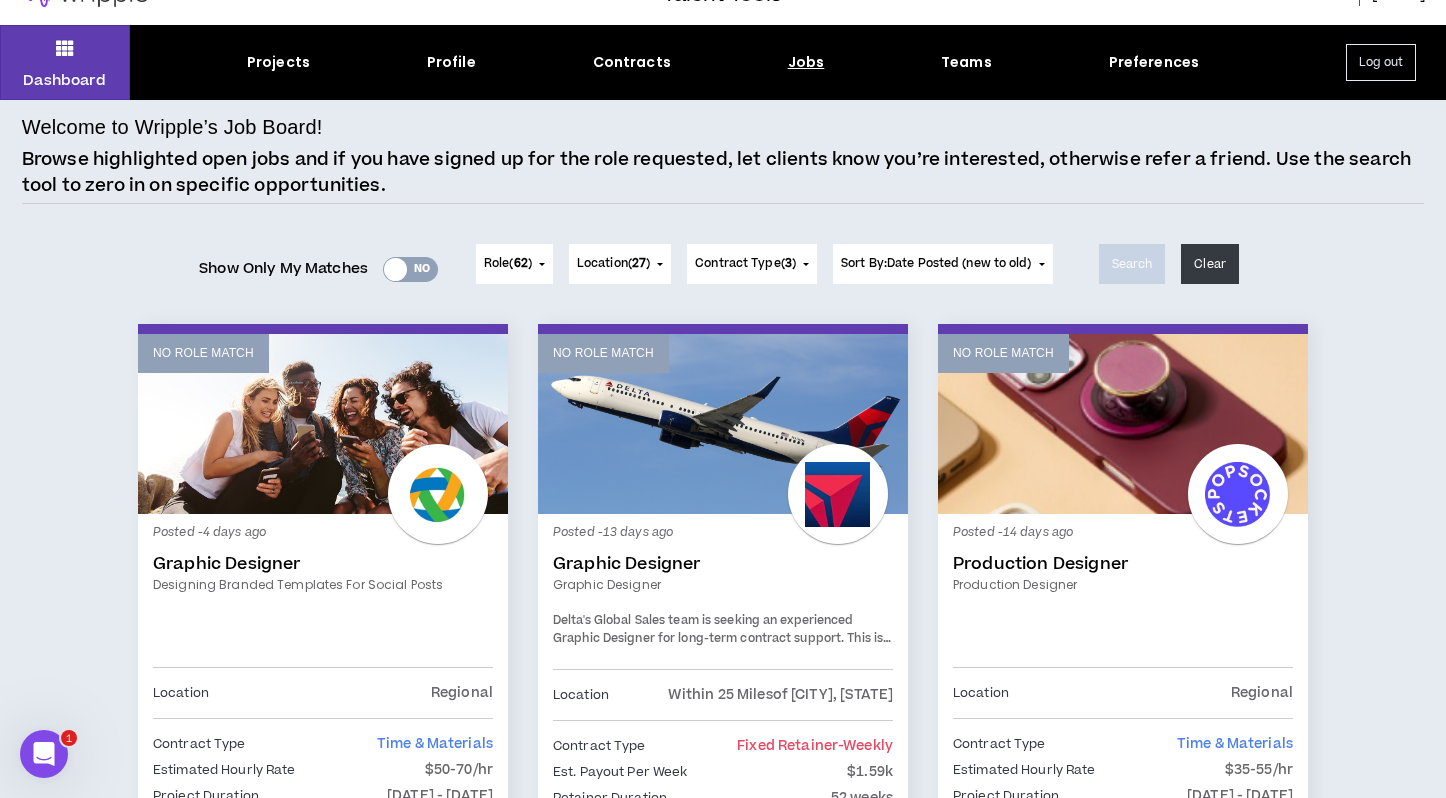 click on "Yes No" at bounding box center [410, 269] 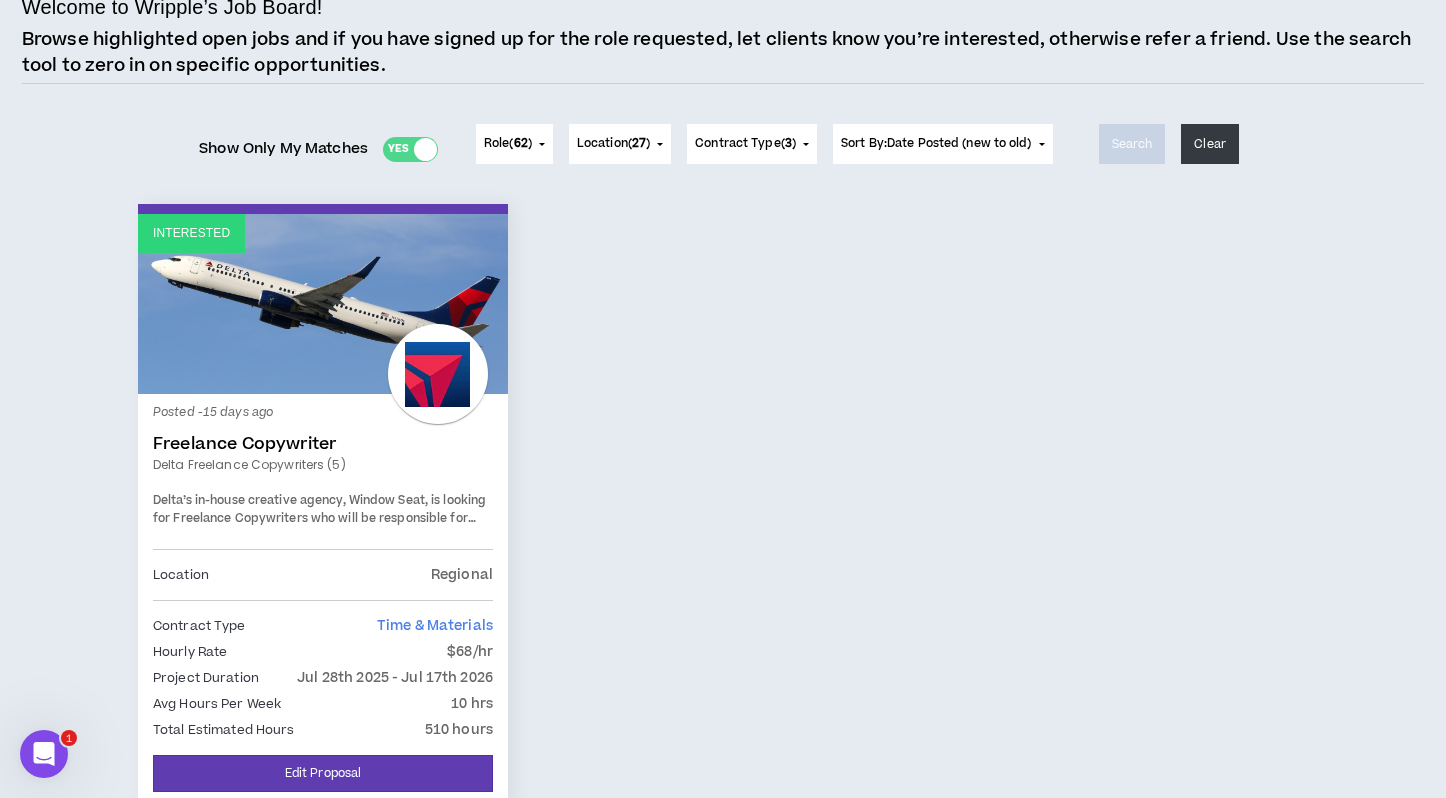 scroll, scrollTop: 166, scrollLeft: 0, axis: vertical 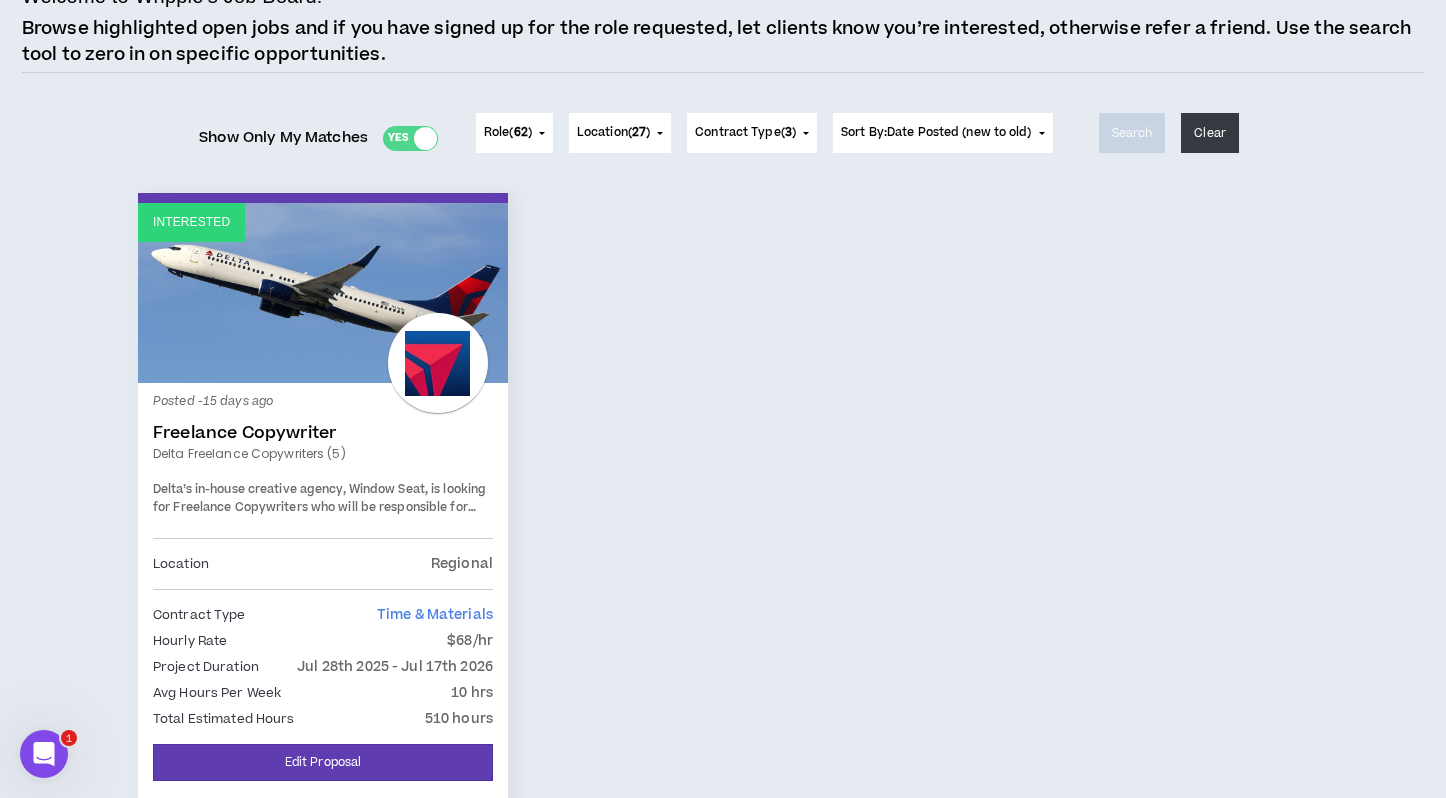 click on "Yes No" at bounding box center (410, 138) 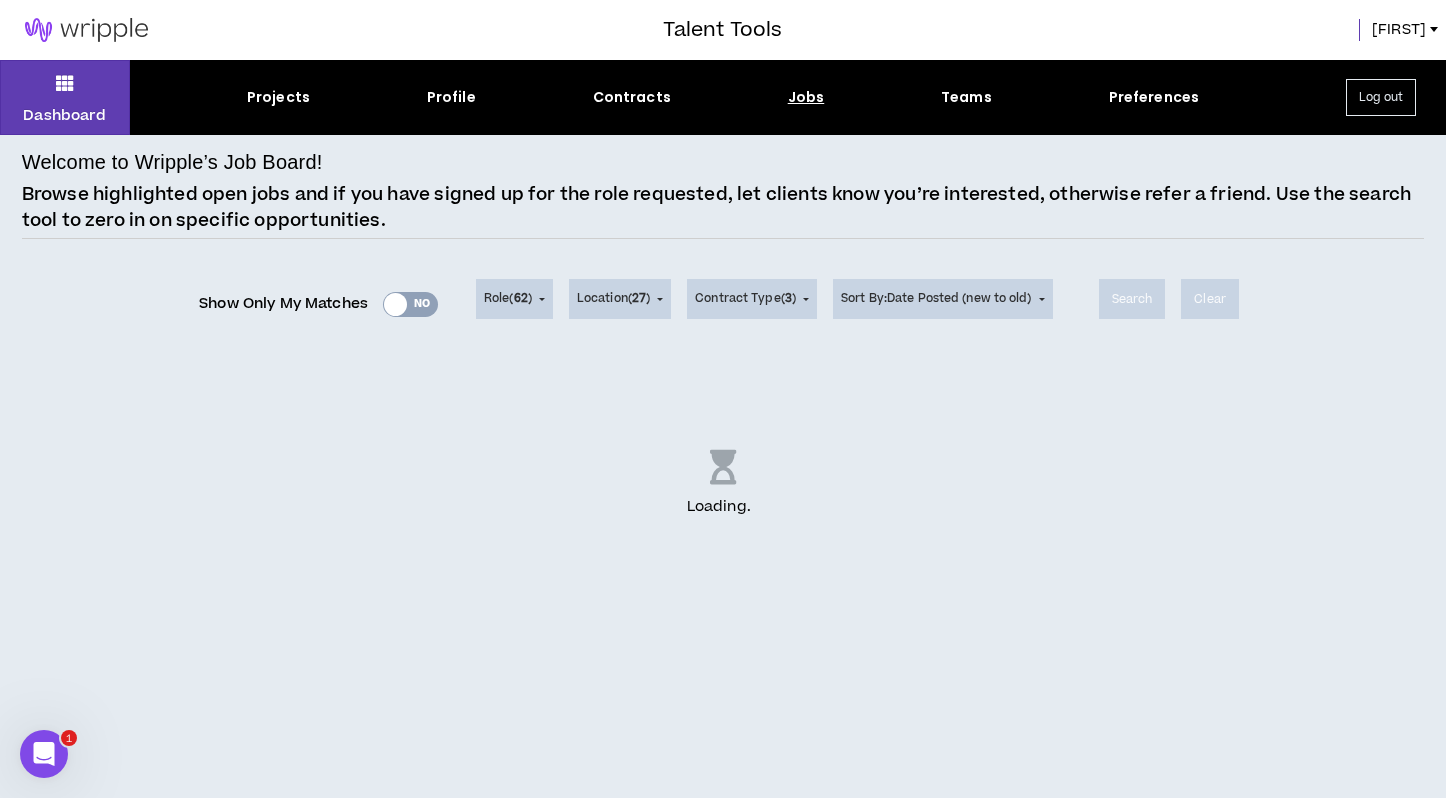 scroll, scrollTop: 0, scrollLeft: 0, axis: both 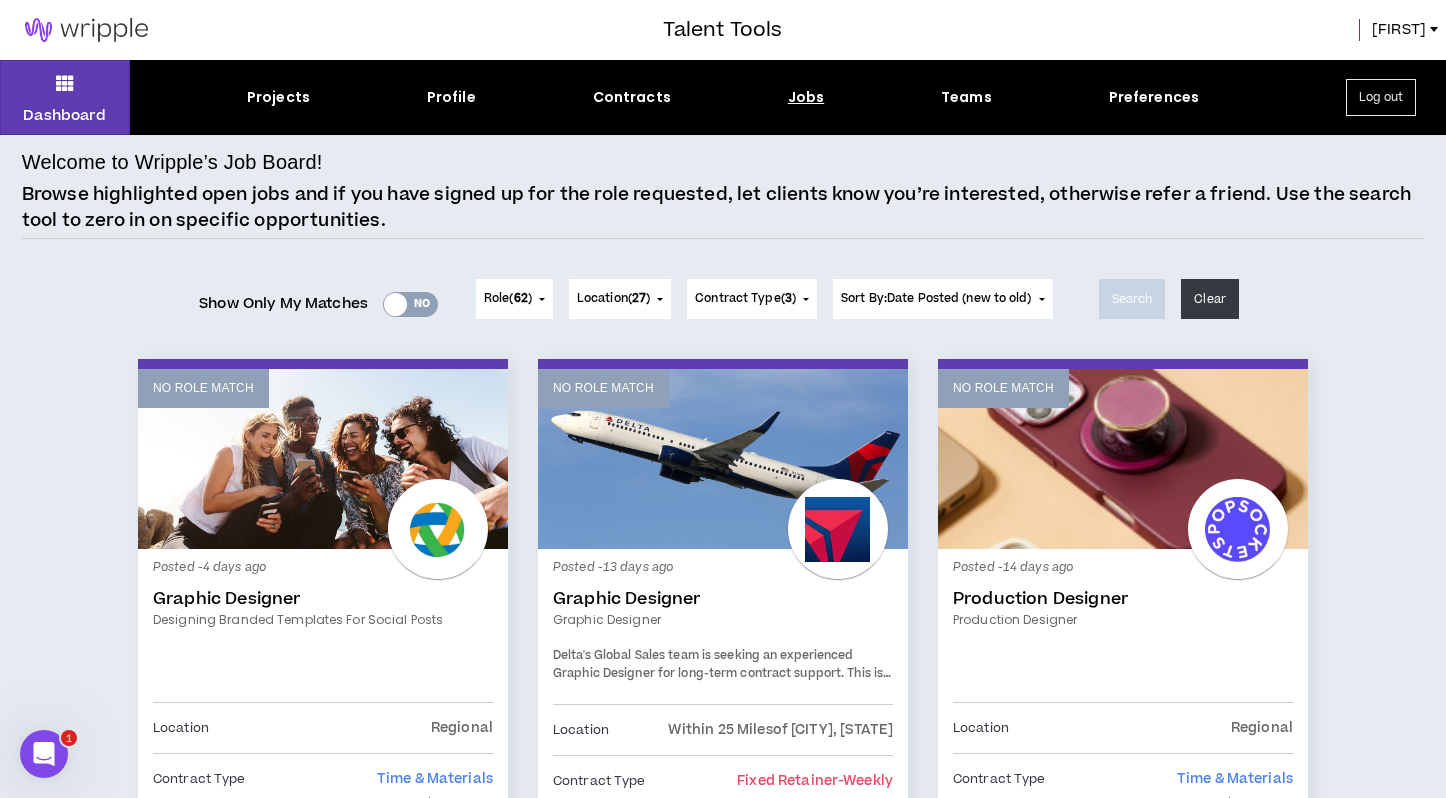 click at bounding box center (395, 304) 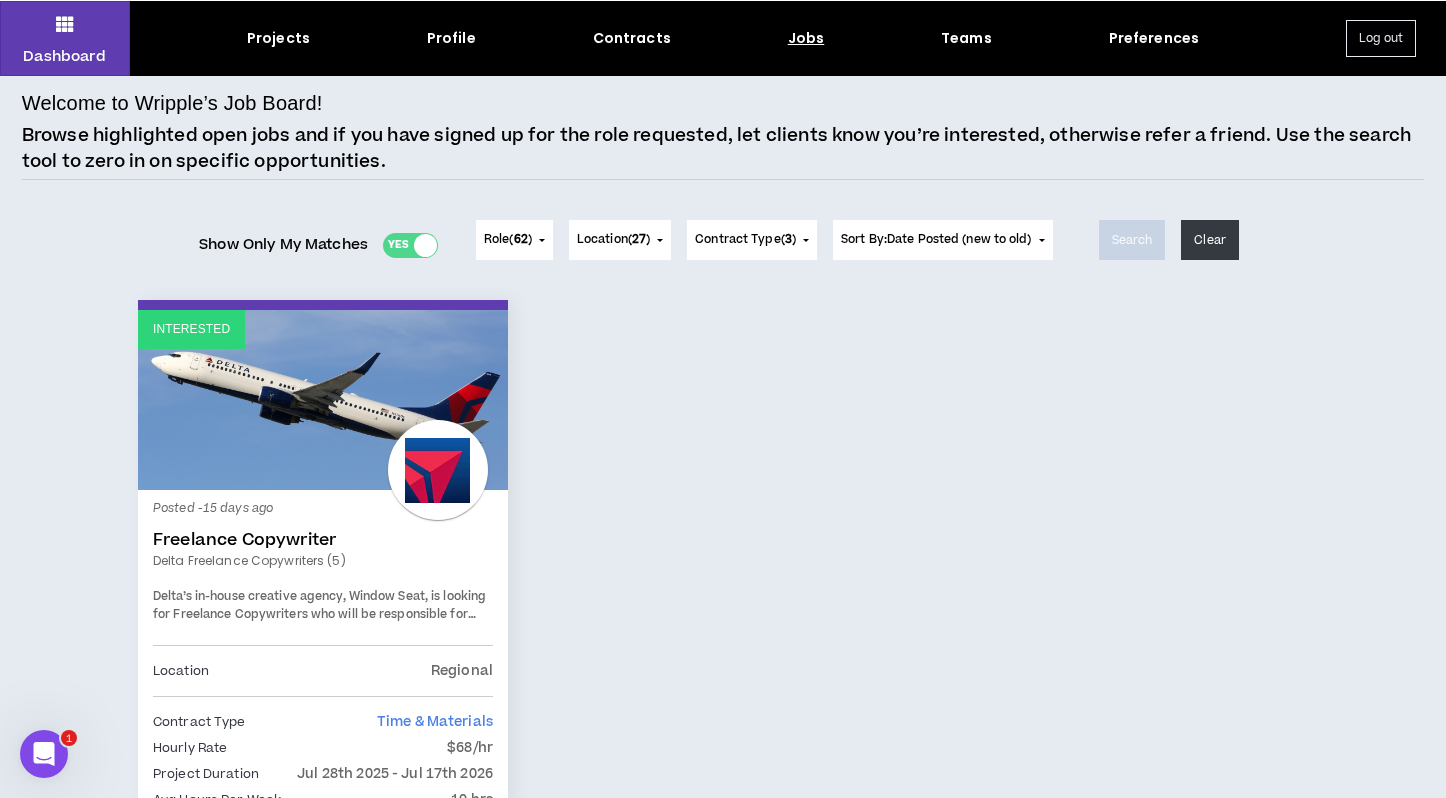 scroll, scrollTop: 0, scrollLeft: 0, axis: both 